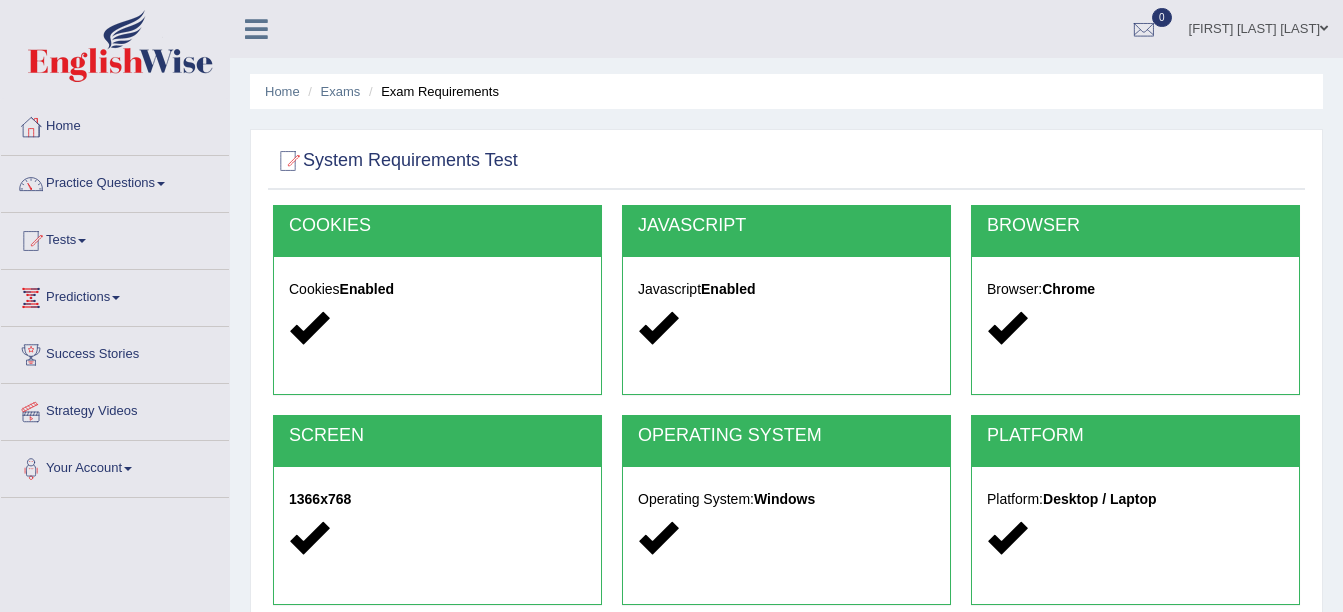scroll, scrollTop: 438, scrollLeft: 0, axis: vertical 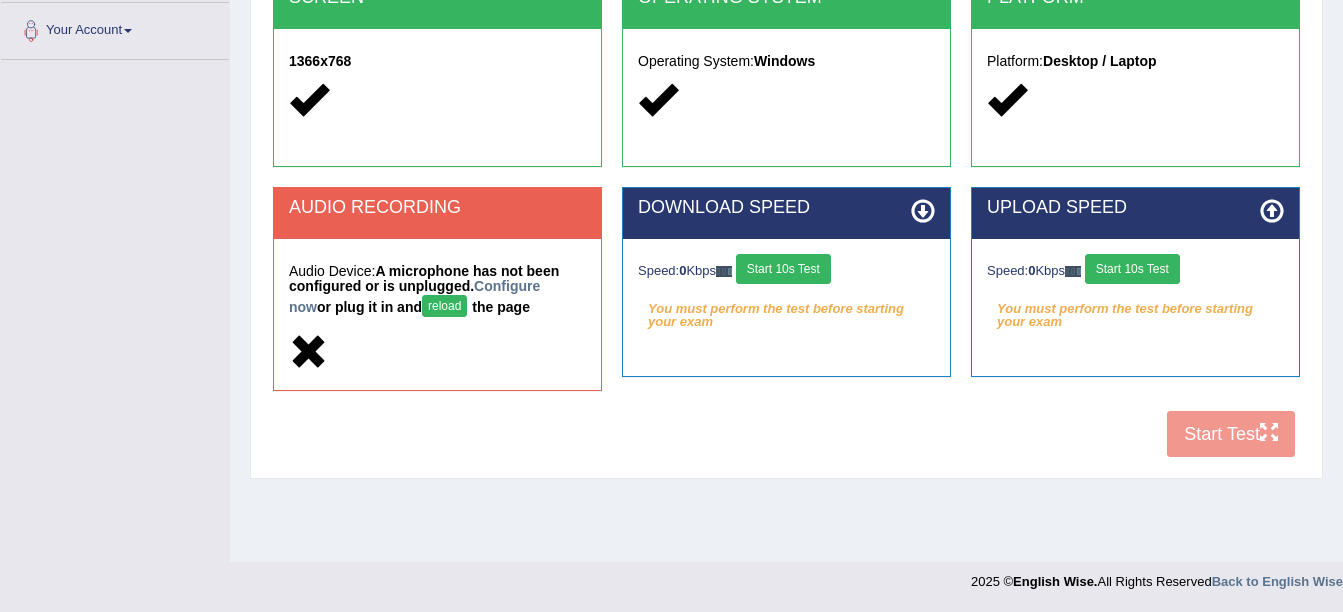 click on "Home
Exams
Exam Requirements
System Requirements Test
COOKIES
Cookies  Enabled
JAVASCRIPT
Javascript  Enabled
BROWSER
Browser:  Chrome
SCREEN
1366x768
OPERATING SYSTEM
Operating System:  Windows
PLATFORM
Platform:  Desktop / Laptop
AUDIO RECORDING
Audio Device:  A microphone has not been configured or is unplugged.  Configure now  or plug it in and  reload  the page
DOWNLOAD SPEED
Speed:  0  Kbps    Start 10s Test
You must perform the test before starting your exam
Select Audio Quality" at bounding box center [786, 62] 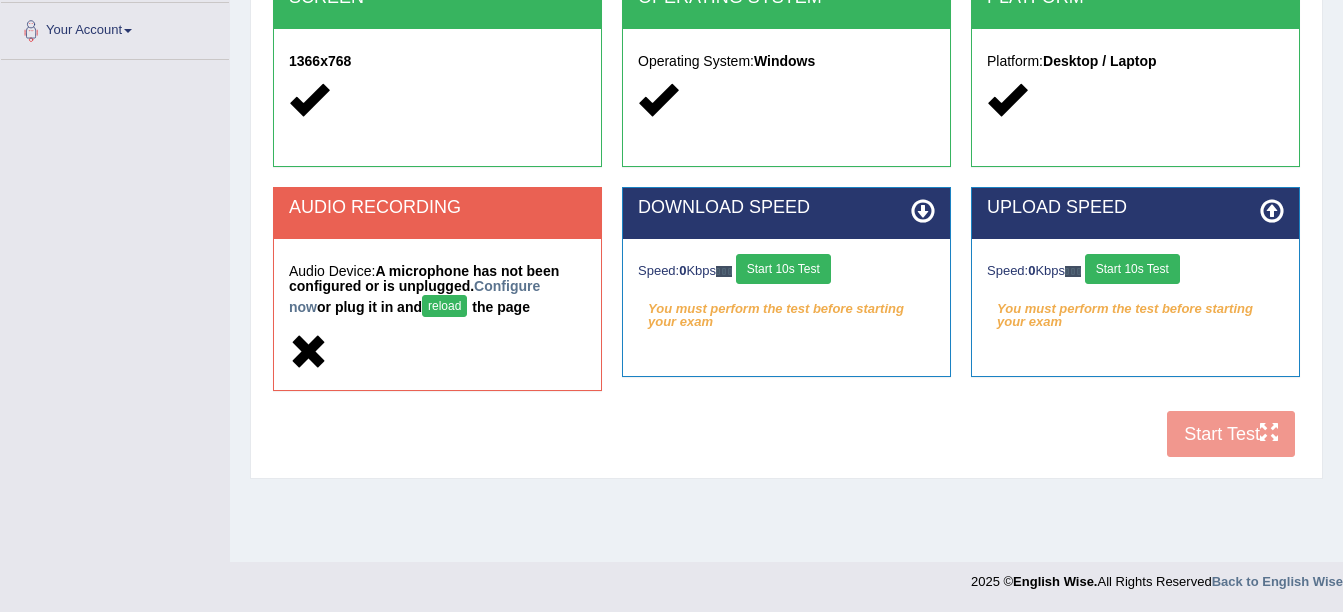 click on "reload" at bounding box center (444, 306) 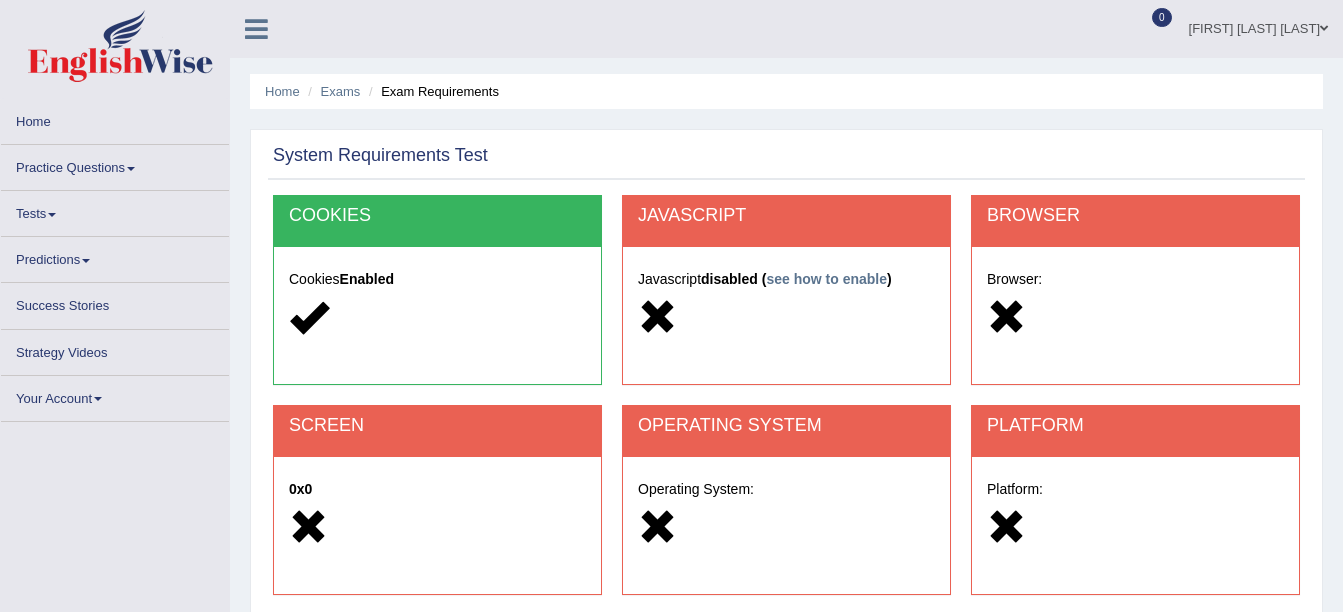 scroll, scrollTop: 384, scrollLeft: 0, axis: vertical 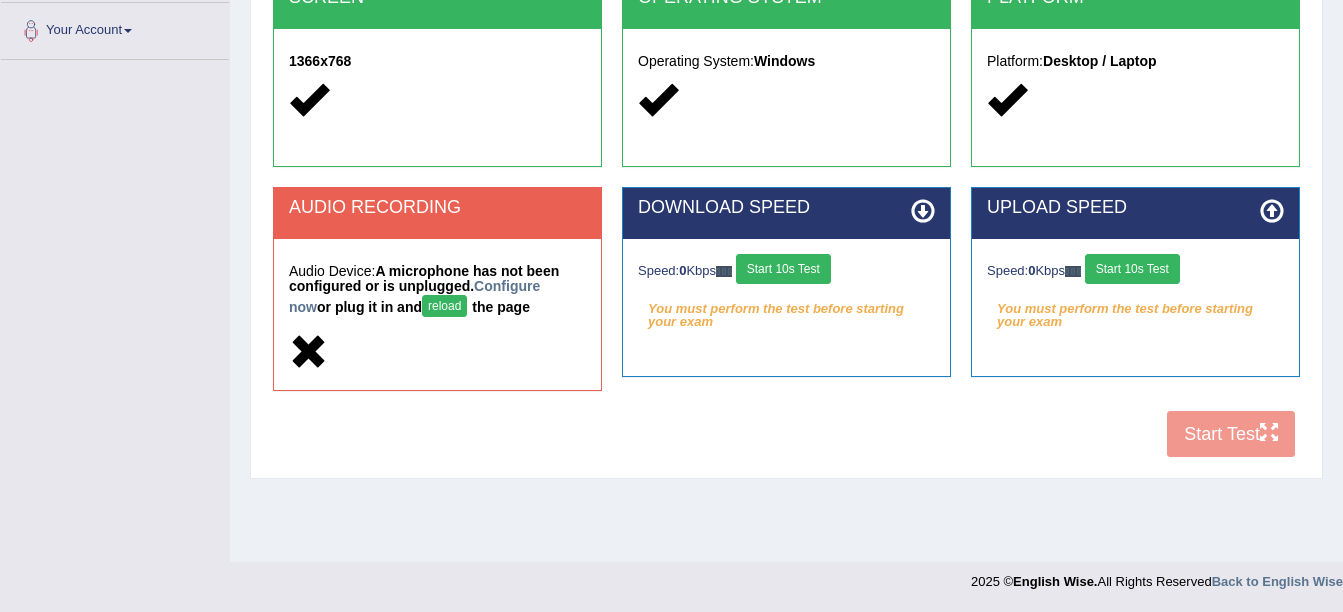 click on "reload" at bounding box center [444, 306] 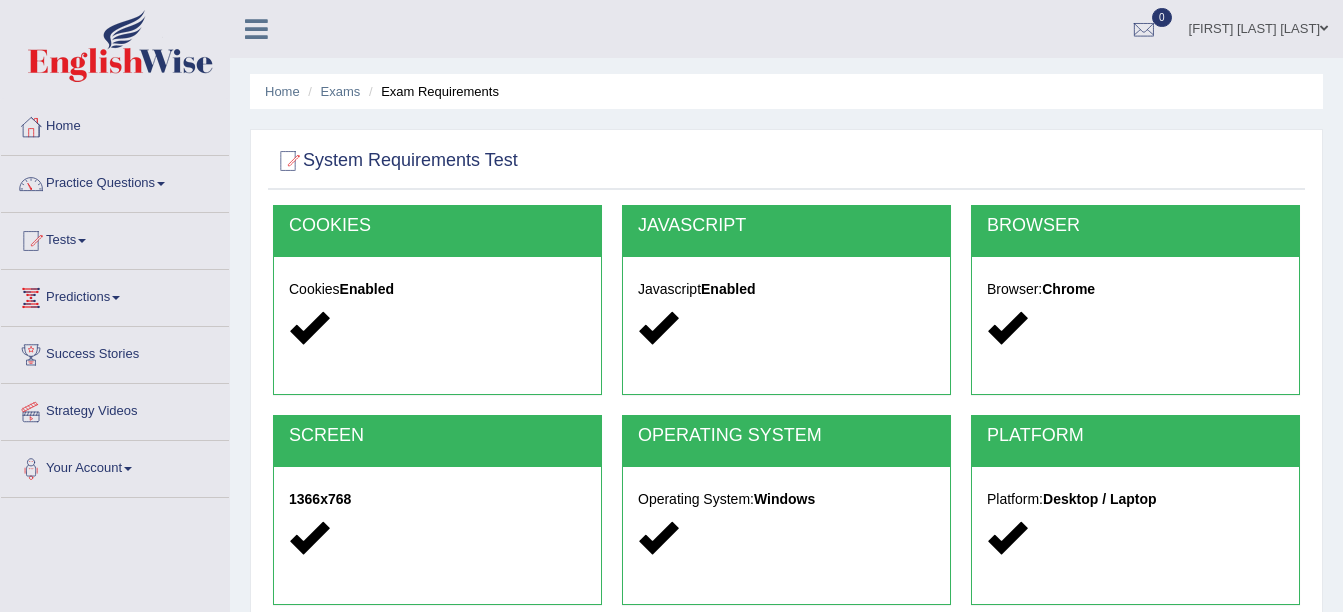 scroll, scrollTop: 438, scrollLeft: 0, axis: vertical 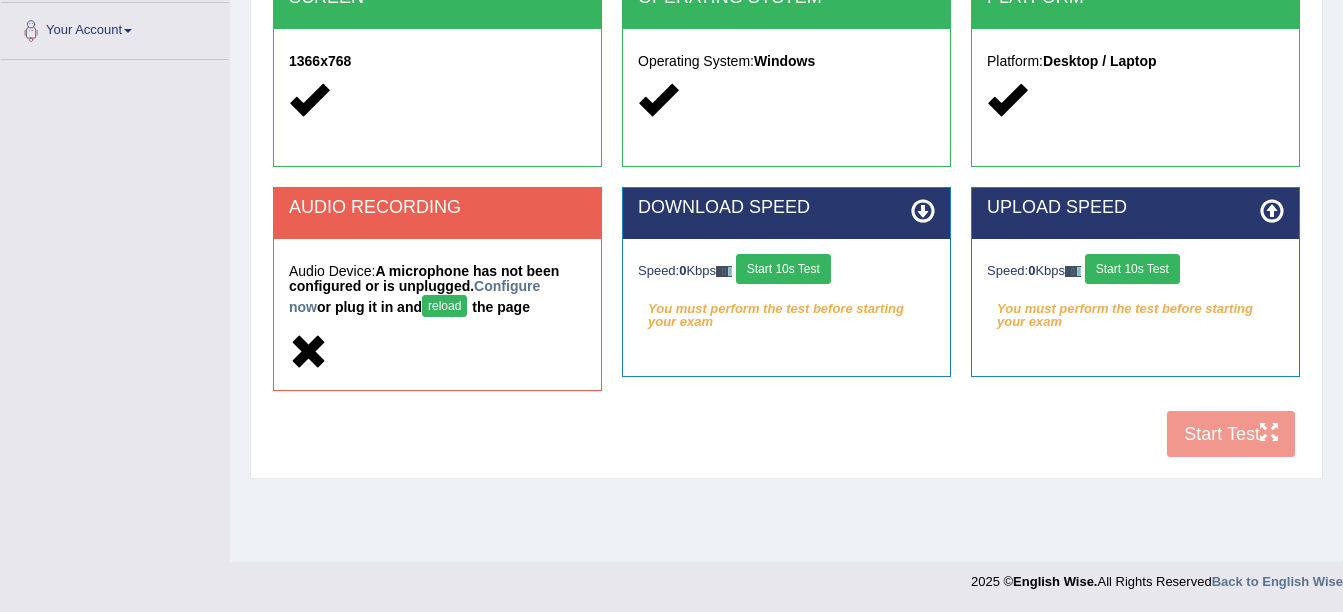 click on "COOKIES
Cookies  Enabled
JAVASCRIPT
Javascript  Enabled
BROWSER
Browser:  Chrome
SCREEN
1366x768
OPERATING SYSTEM
Operating System:  Windows
PLATFORM
Platform:  Desktop / Laptop
AUDIO RECORDING
Audio Device:  A microphone has not been configured or is unplugged.  Configure now  or plug it in and  reload  the page
DOWNLOAD SPEED
Speed:  0  Kbps    Start 10s Test
You must perform the test before starting your exam
Select Audio Quality
UPLOAD SPEED
Speed:  0  Kbps    Start 10s Test" at bounding box center [786, 117] 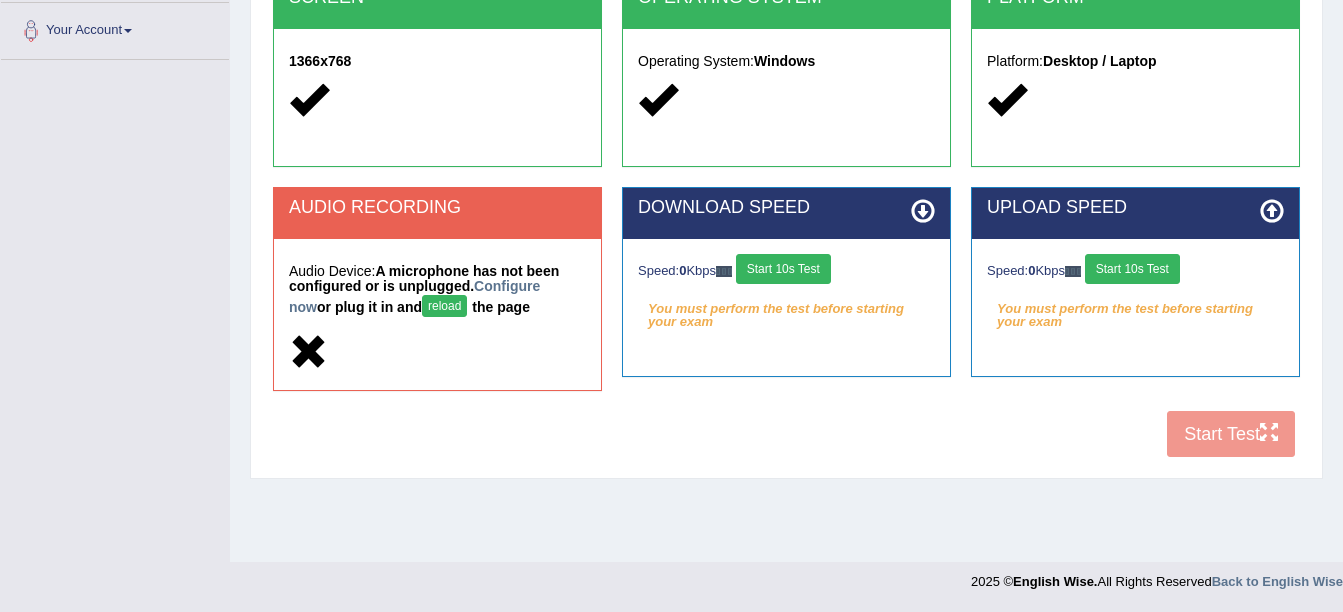 click at bounding box center (308, 352) 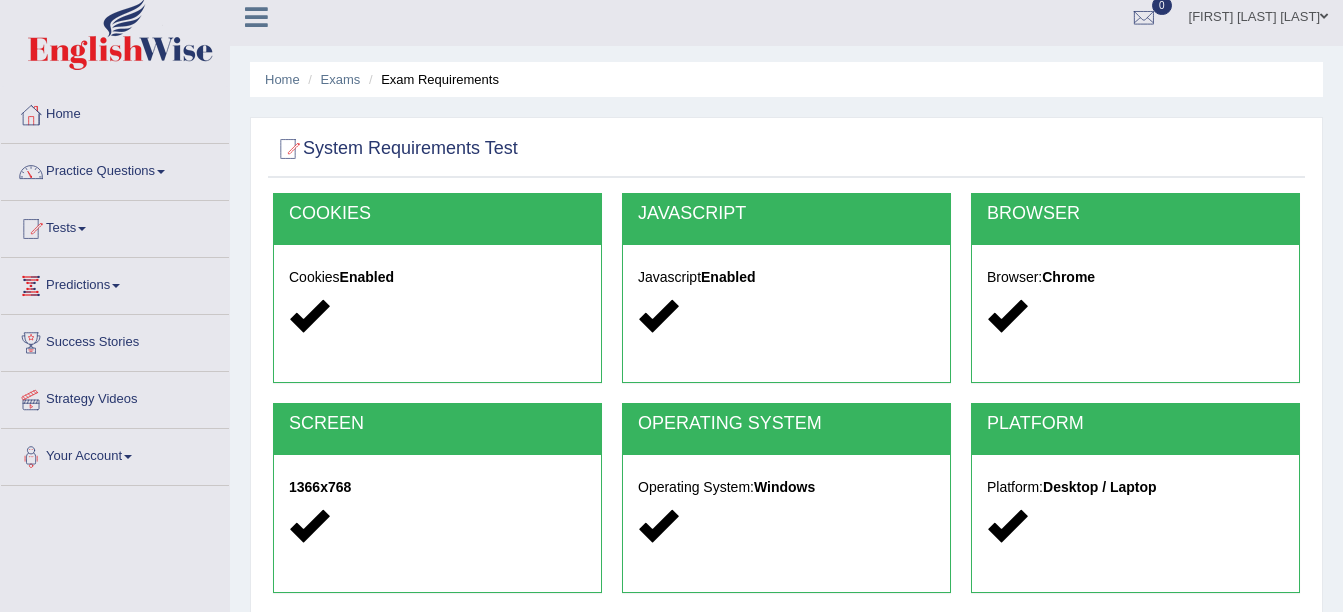 scroll, scrollTop: 0, scrollLeft: 0, axis: both 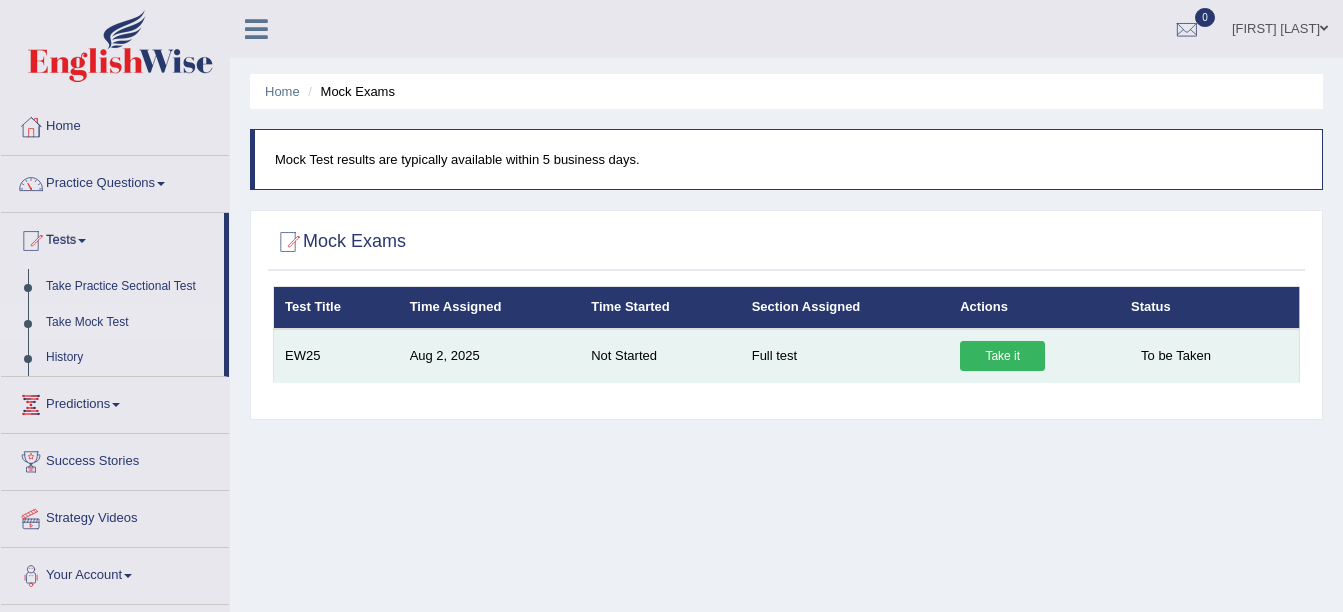 click on "Take it" at bounding box center (1002, 356) 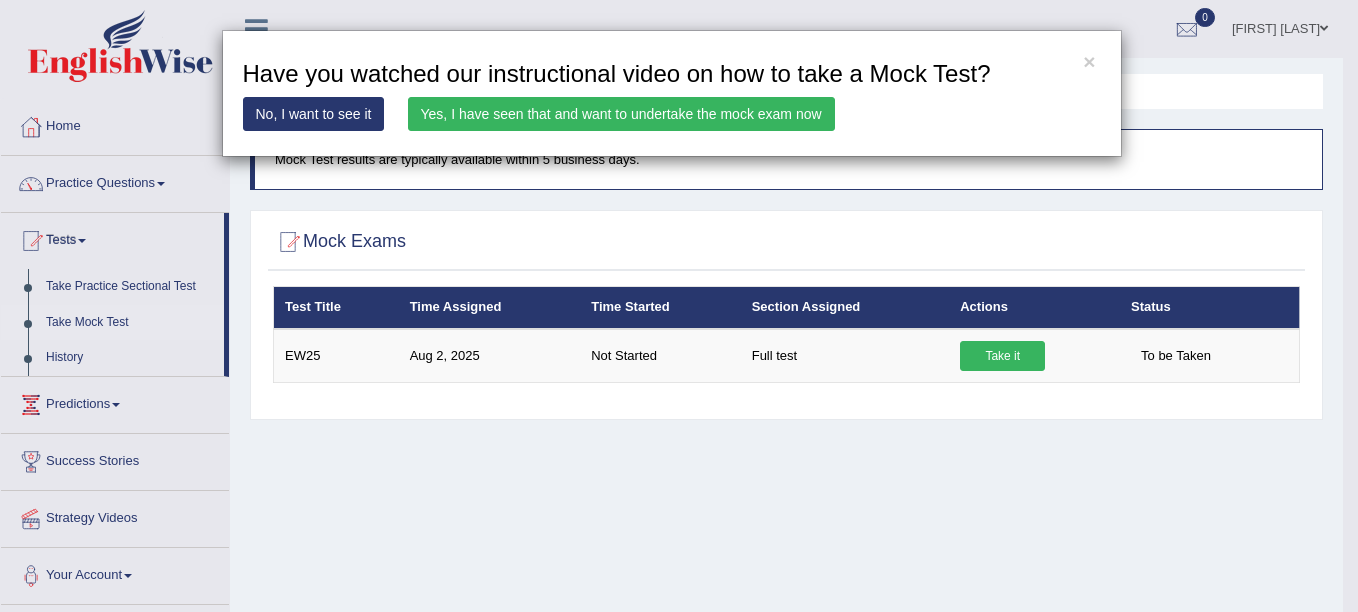 click on "Yes, I have seen that and want to undertake the mock exam now" at bounding box center (621, 114) 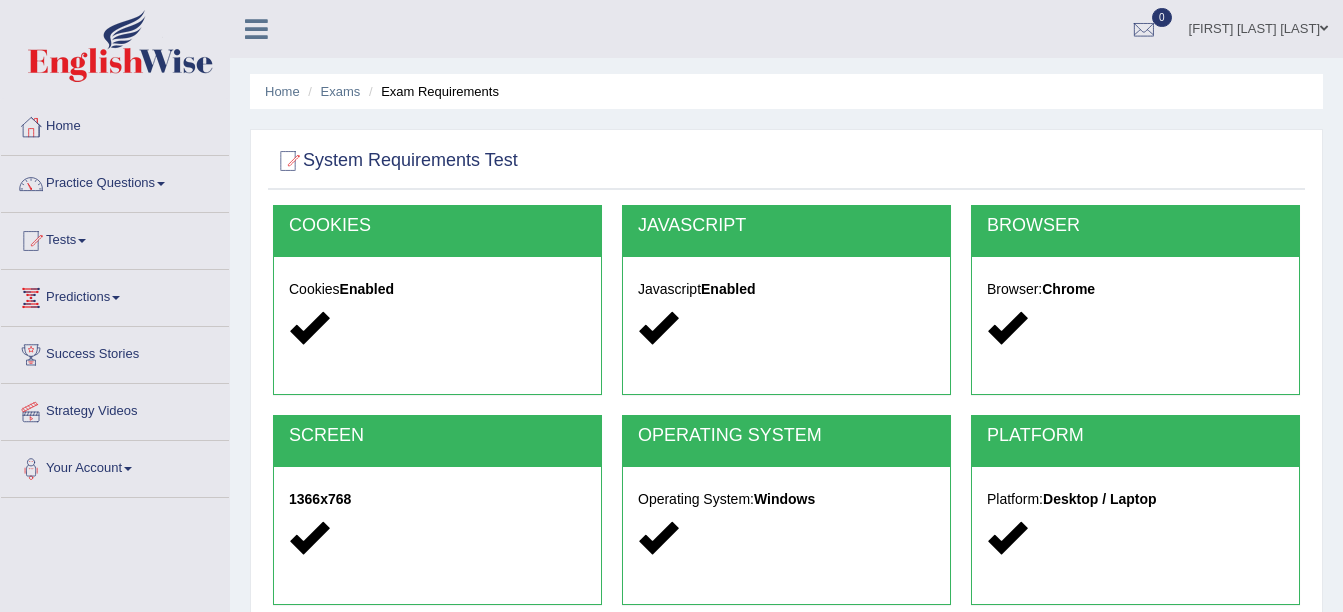 scroll, scrollTop: 0, scrollLeft: 0, axis: both 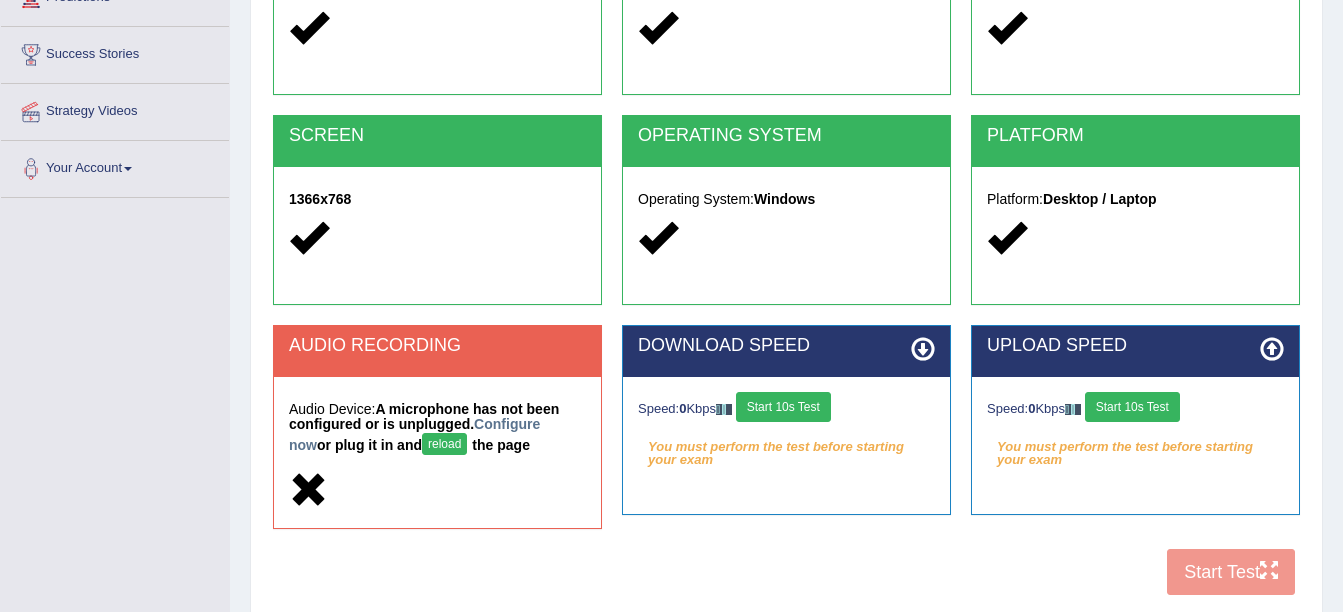 click on "reload" at bounding box center (444, 444) 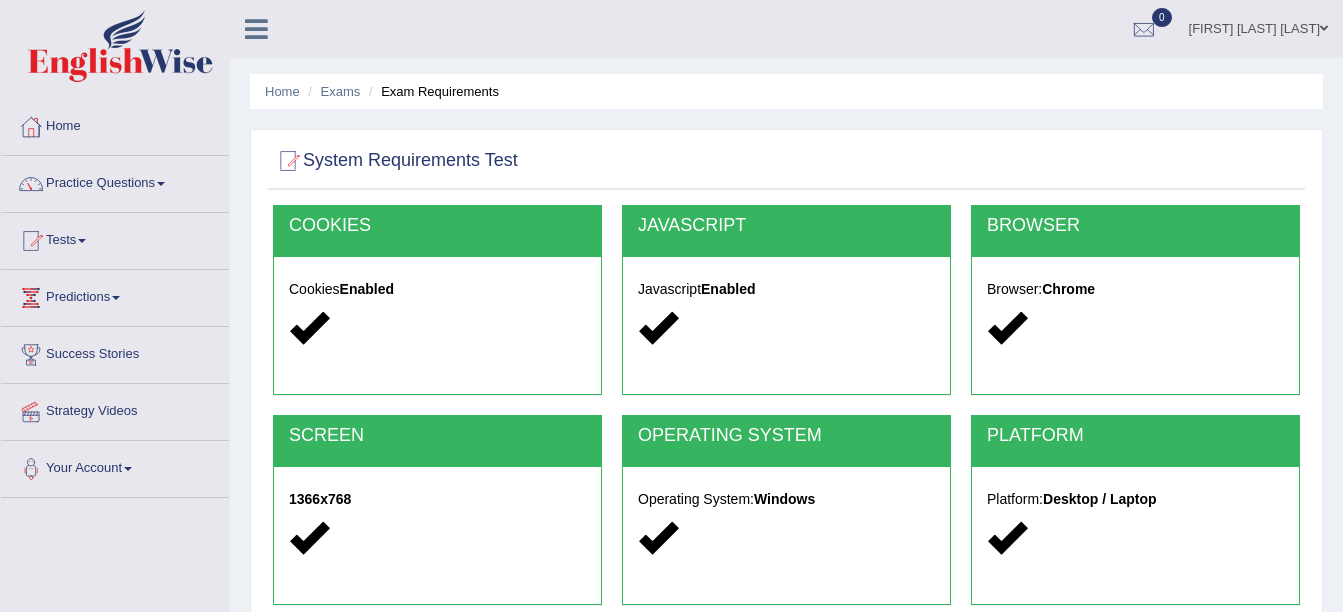 scroll, scrollTop: 348, scrollLeft: 0, axis: vertical 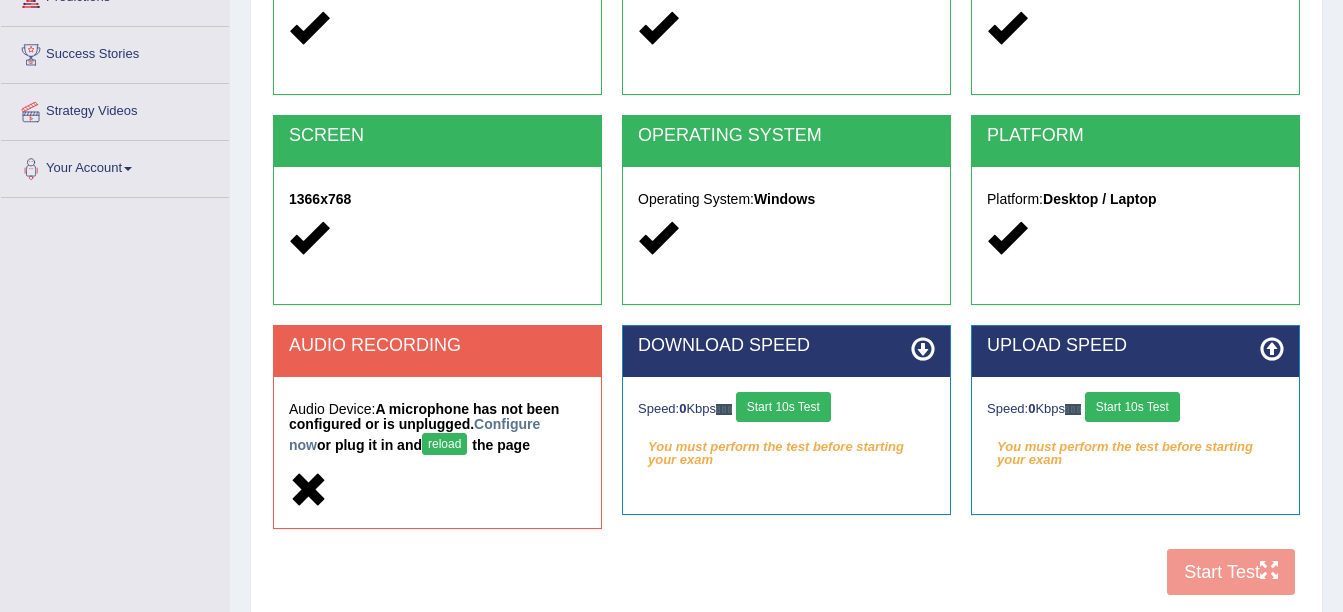 click on "COOKIES
Cookies  Enabled
JAVASCRIPT
Javascript  Enabled
BROWSER
Browser:  Chrome
SCREEN
1366x768
OPERATING SYSTEM
Operating System:  Windows
PLATFORM
Platform:  Desktop / Laptop
AUDIO RECORDING
Audio Device:  A microphone has not been configured or is unplugged.  Configure now  or plug it in and  reload  the page
DOWNLOAD SPEED
Speed:  0  Kbps    Start 10s Test
You must perform the test before starting your exam
Select Audio Quality
UPLOAD SPEED
Speed:  0  Kbps    Start 10s Test" at bounding box center (786, 255) 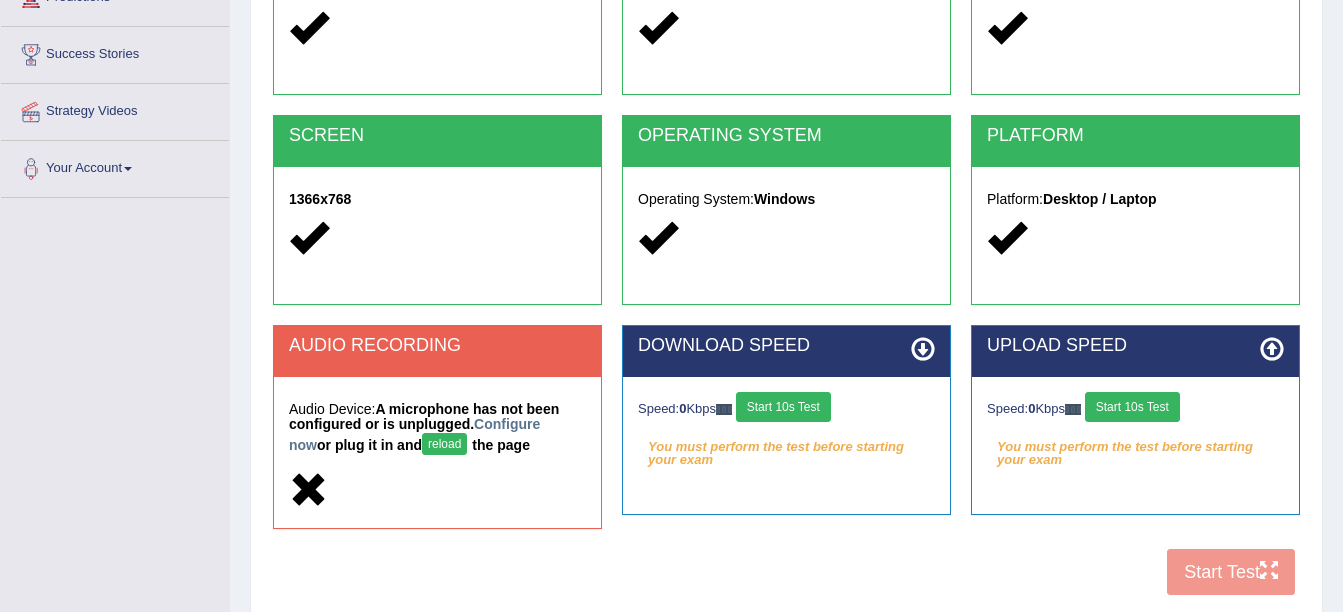 click on "COOKIES
Cookies  Enabled
JAVASCRIPT
Javascript  Enabled
BROWSER
Browser:  Chrome
SCREEN
1366x768
OPERATING SYSTEM
Operating System:  Windows
PLATFORM
Platform:  Desktop / Laptop
AUDIO RECORDING
Audio Device:  A microphone has not been configured or is unplugged.  Configure now  or plug it in and  reload  the page
DOWNLOAD SPEED
Speed:  0  Kbps    Start 10s Test
You must perform the test before starting your exam
Select Audio Quality
UPLOAD SPEED
Speed:  0  Kbps    Start 10s Test" at bounding box center [786, 255] 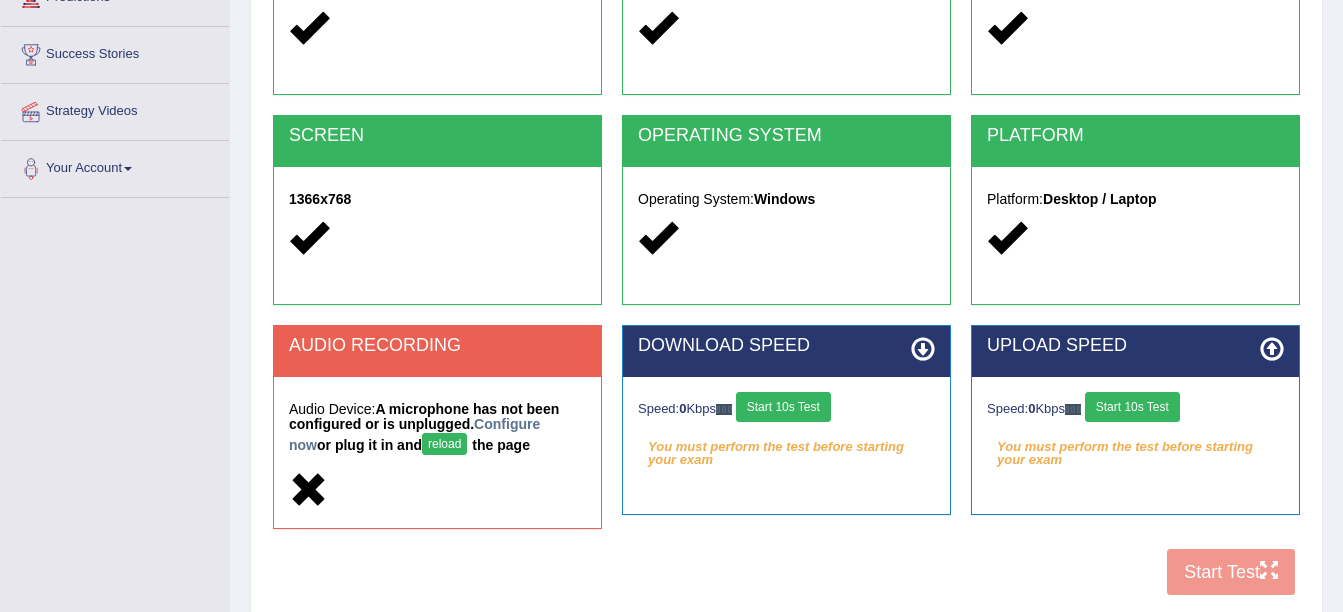 click on "AUDIO RECORDING" at bounding box center [437, 351] 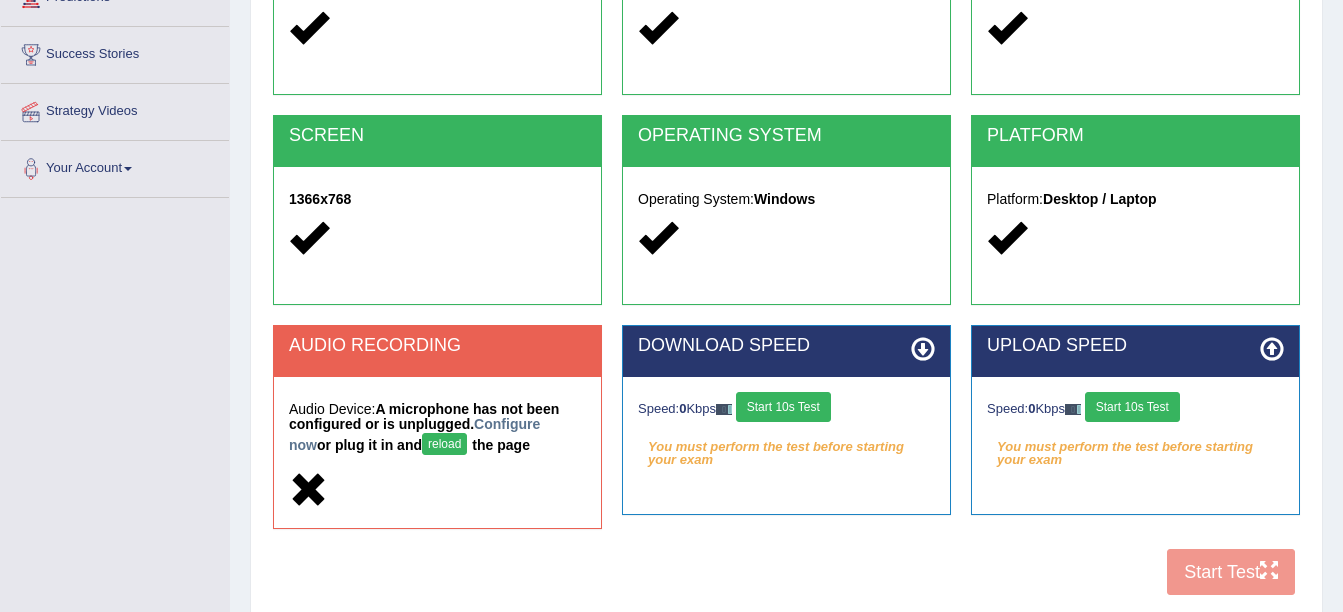 click on "AUDIO RECORDING" at bounding box center (437, 351) 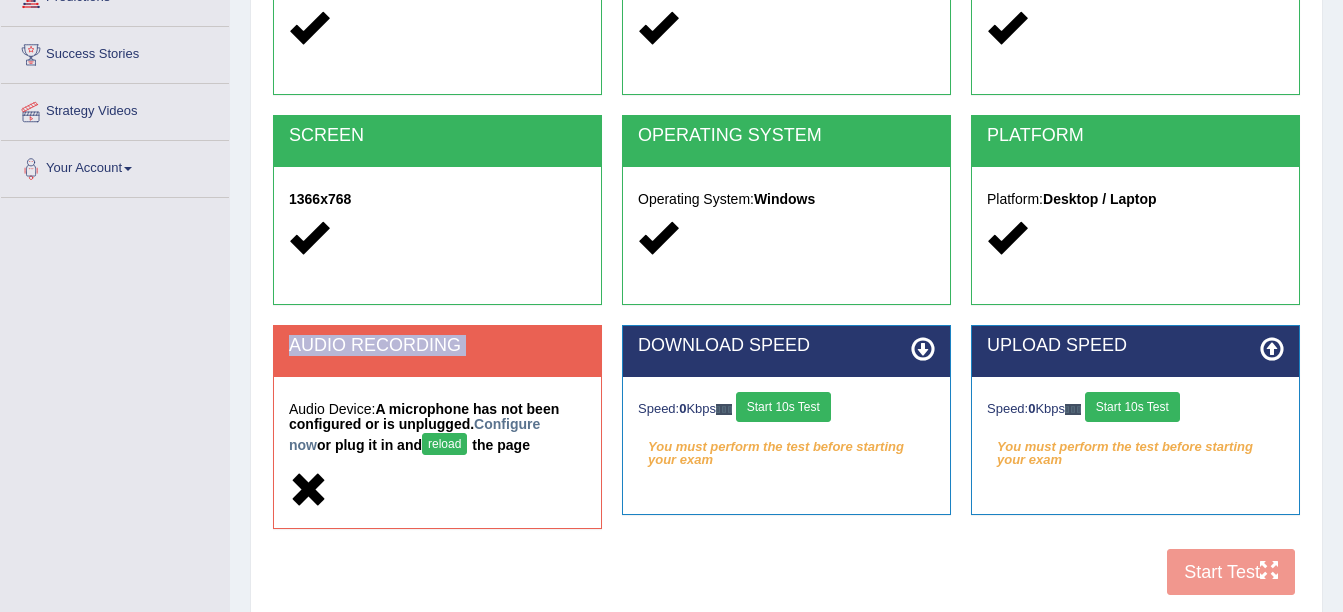 click on "AUDIO RECORDING" at bounding box center [437, 351] 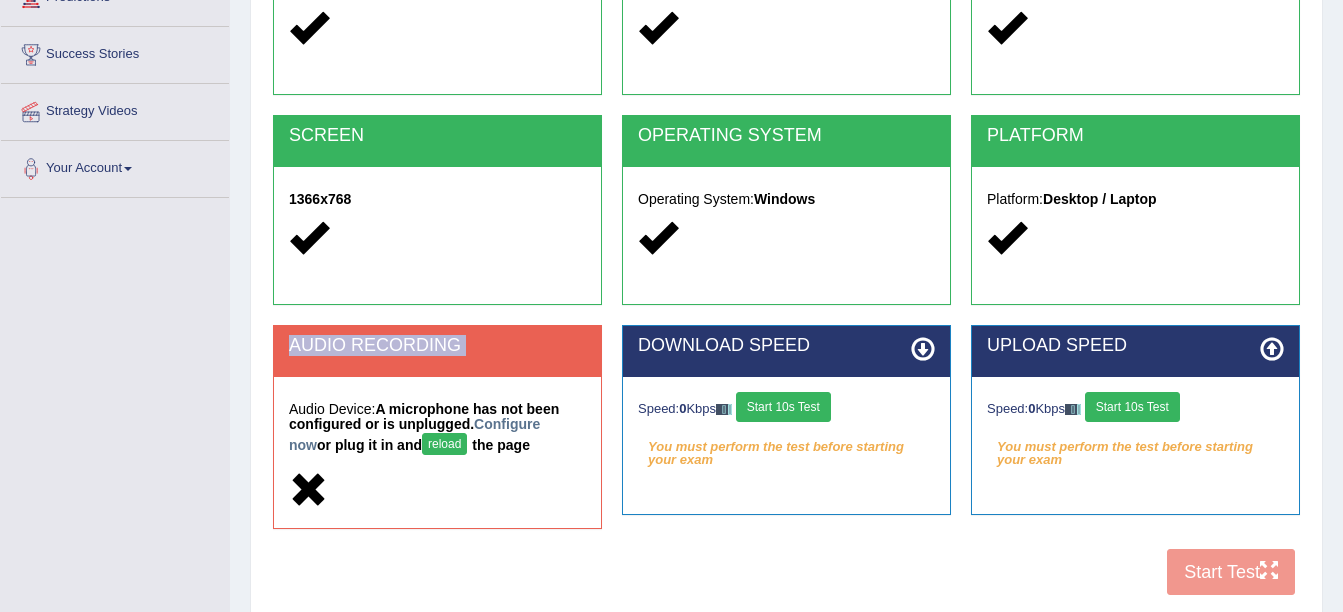 click on "reload" at bounding box center [444, 444] 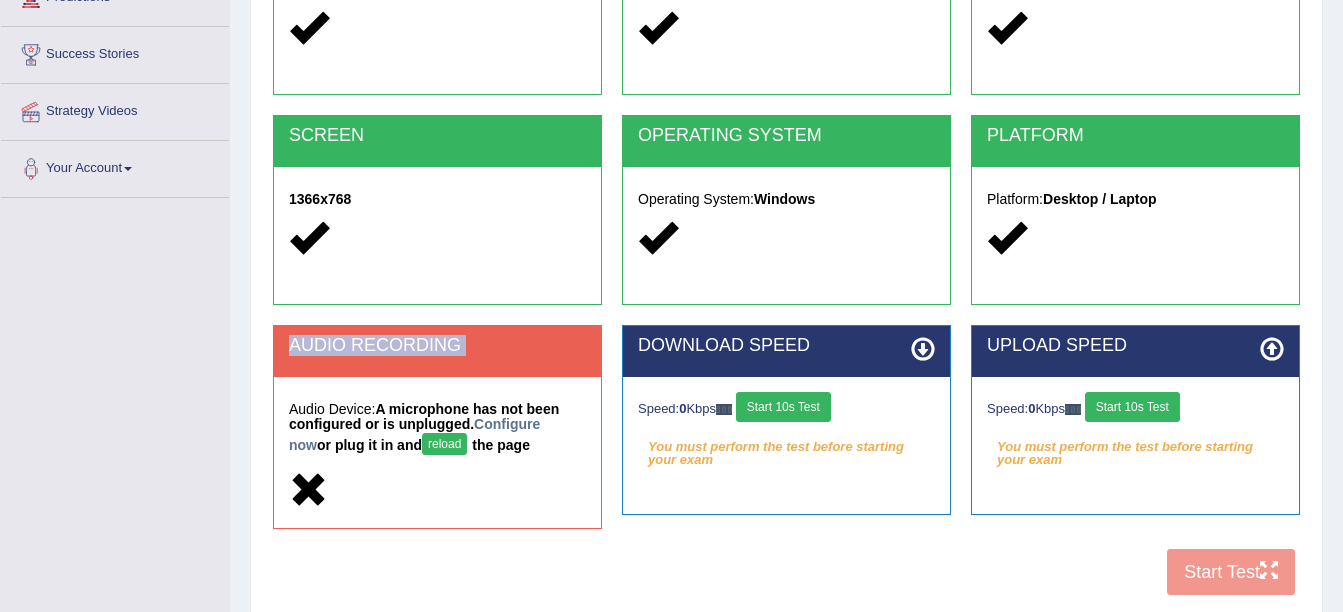 click on "reload" at bounding box center [444, 444] 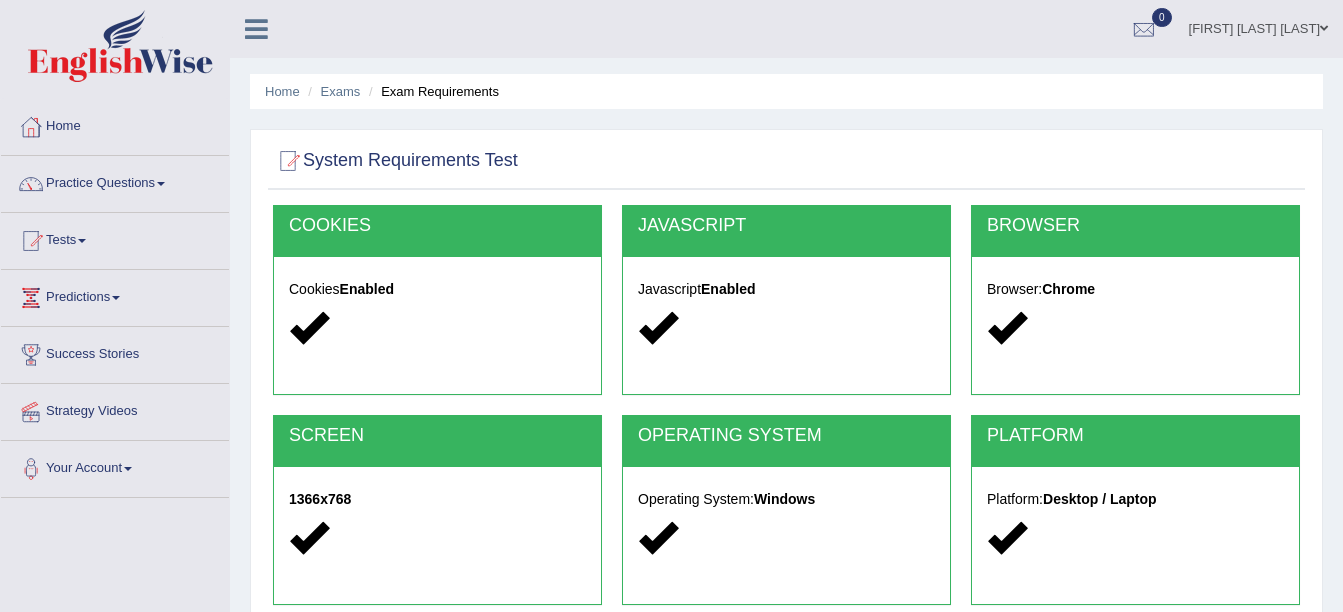 scroll, scrollTop: 348, scrollLeft: 0, axis: vertical 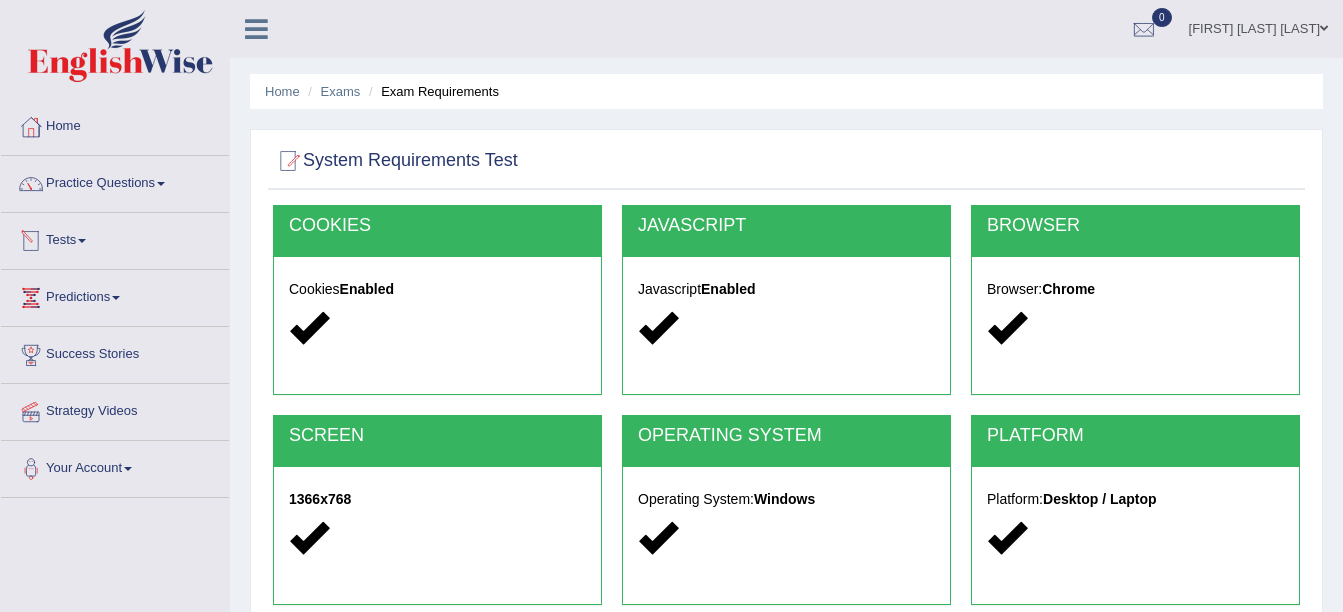 click at bounding box center [82, 241] 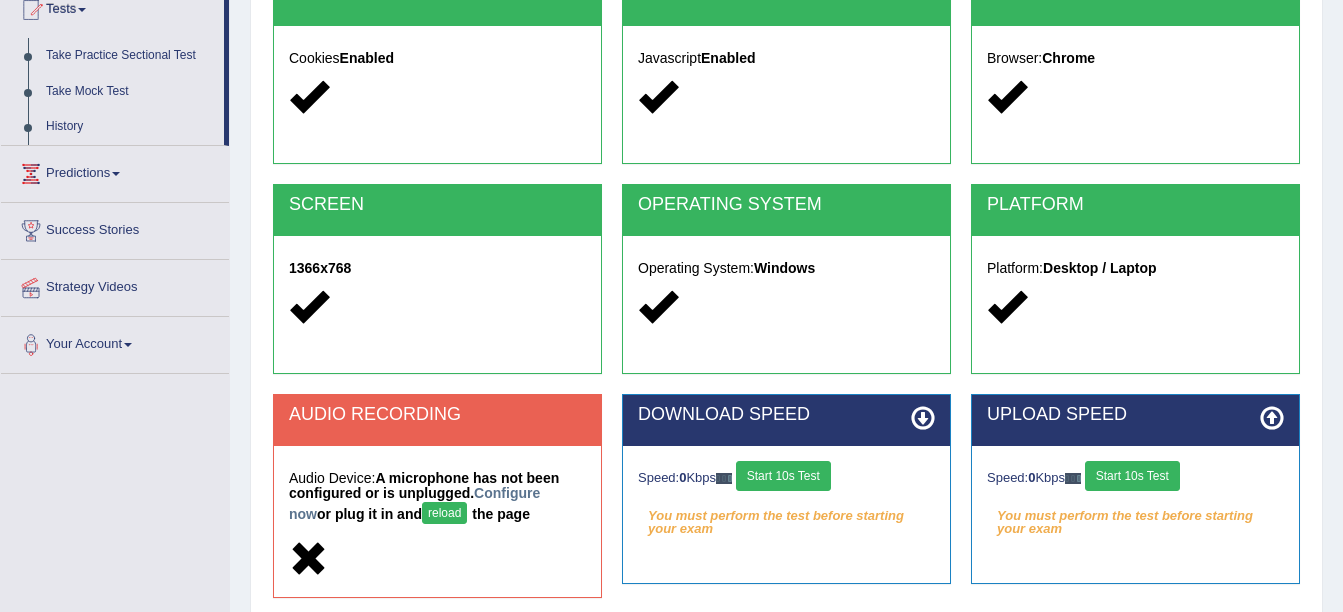 scroll, scrollTop: 300, scrollLeft: 0, axis: vertical 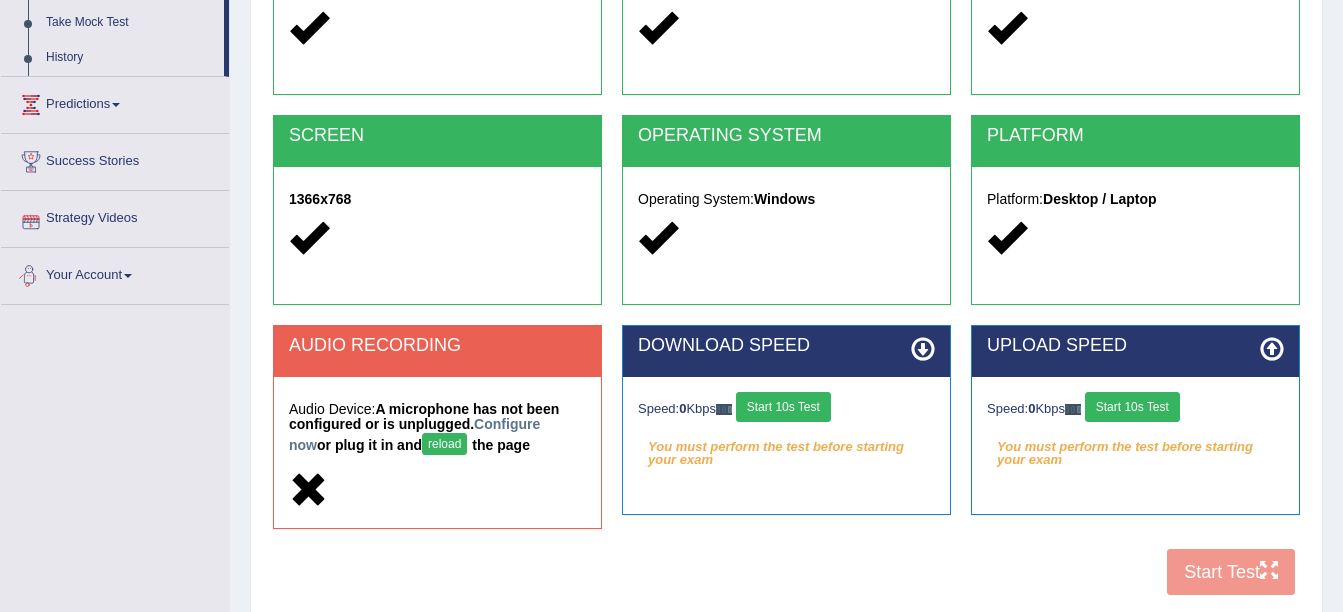 click on "reload" at bounding box center (444, 444) 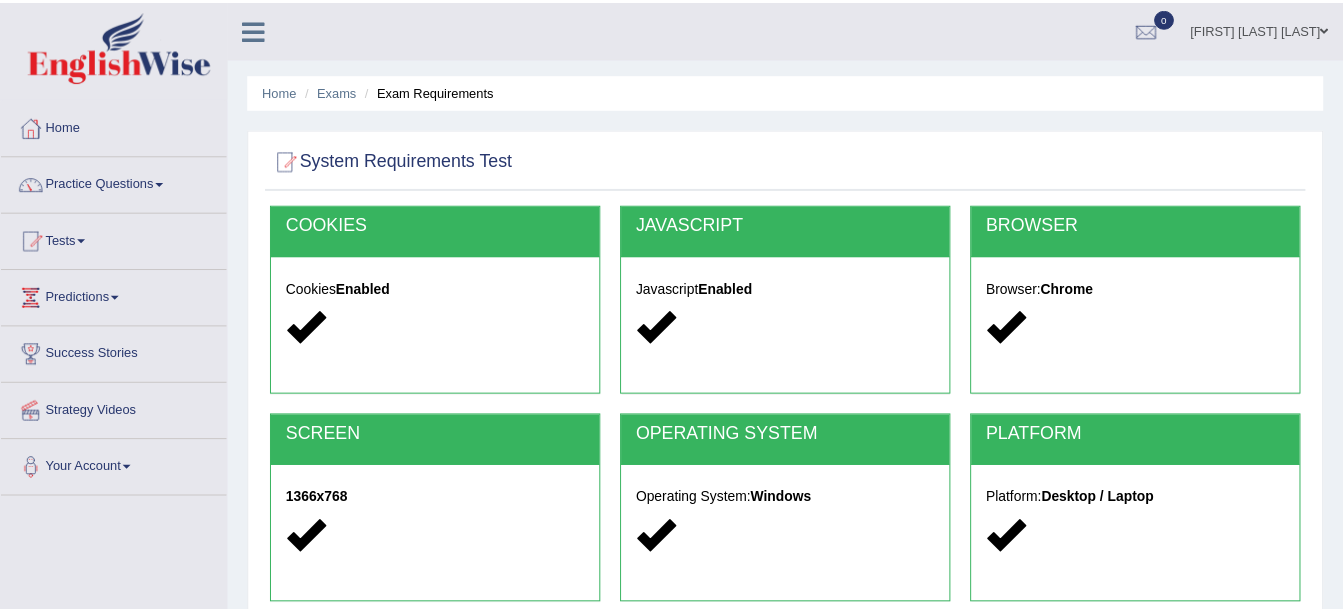 scroll, scrollTop: 348, scrollLeft: 0, axis: vertical 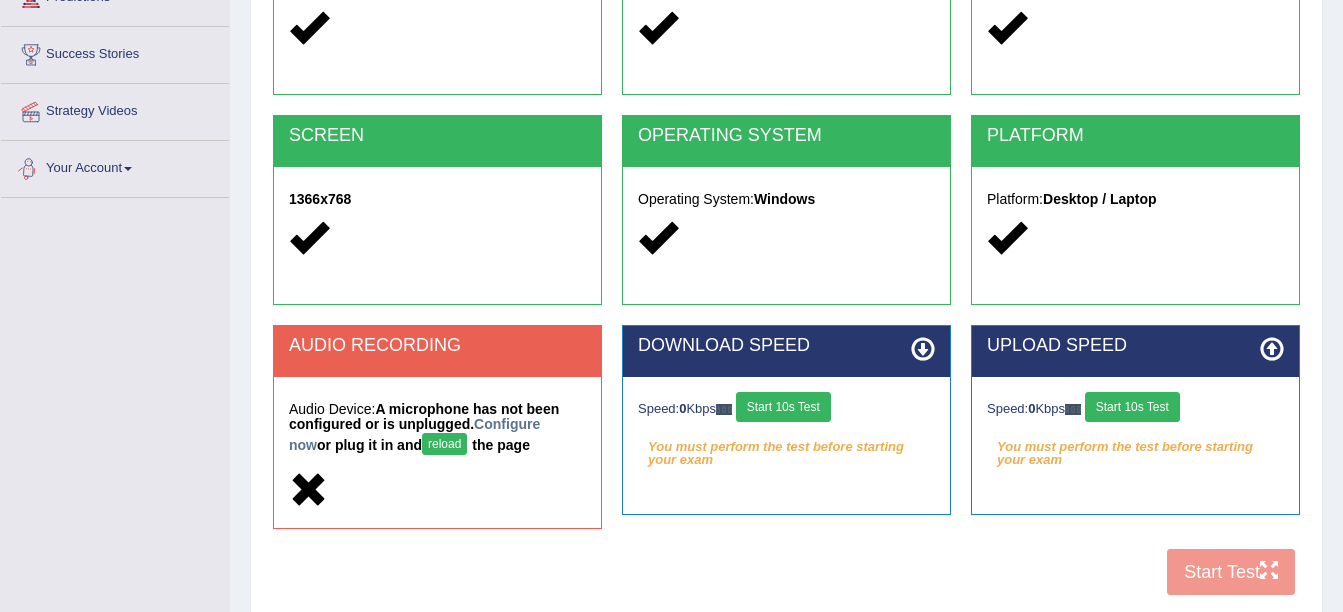 click on "Your Account" at bounding box center [115, 166] 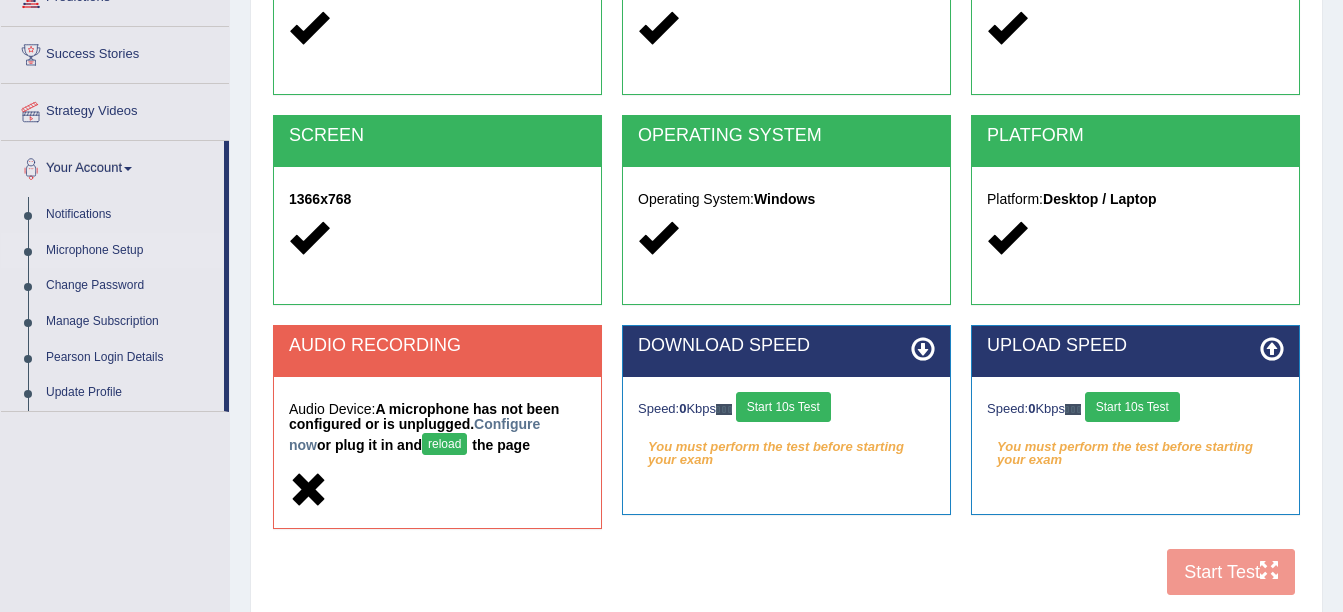 click on "Microphone Setup" at bounding box center (130, 251) 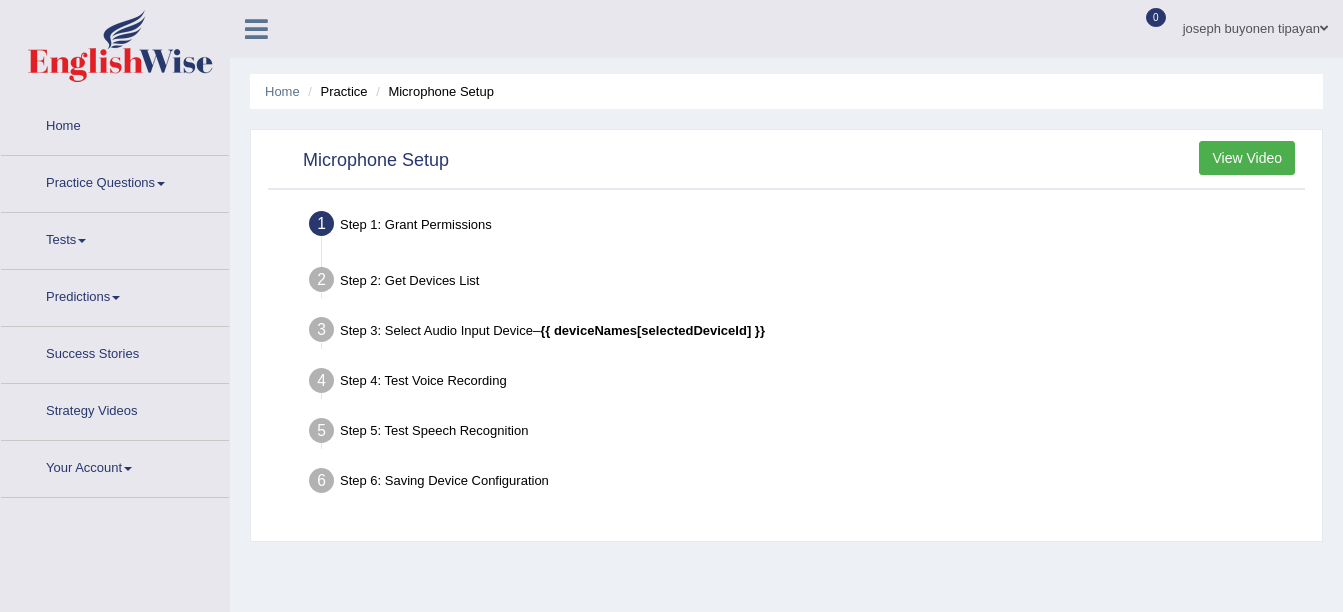 scroll, scrollTop: 0, scrollLeft: 0, axis: both 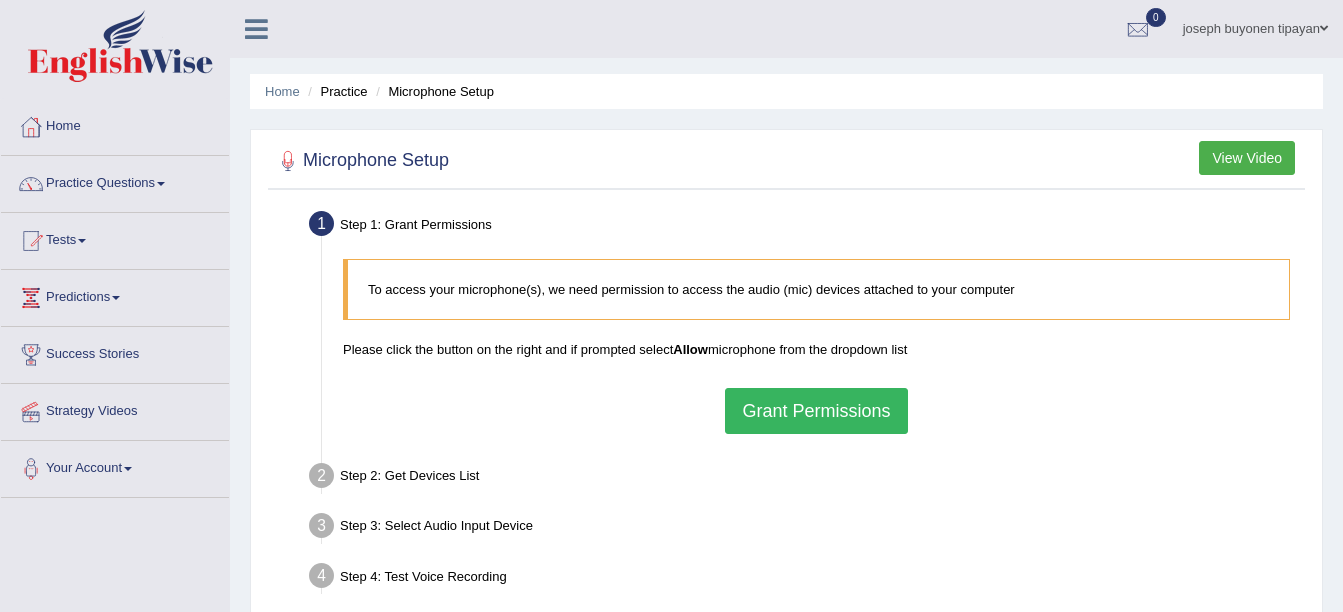 click on "Grant Permissions" at bounding box center [816, 411] 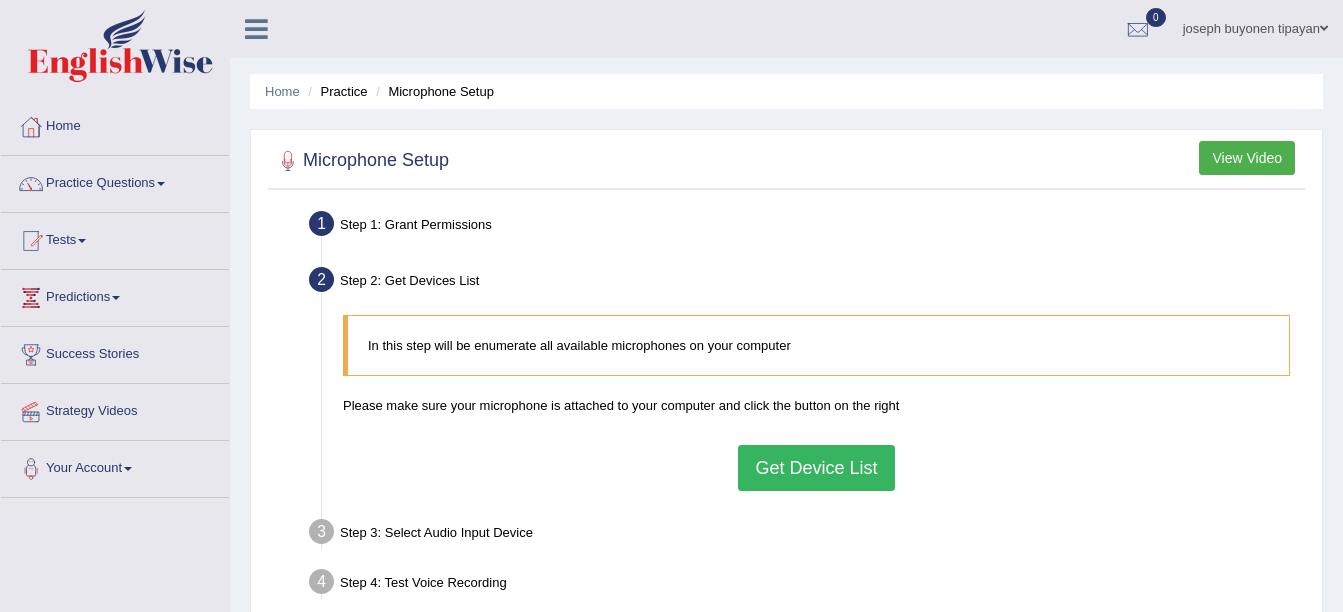 scroll, scrollTop: 100, scrollLeft: 0, axis: vertical 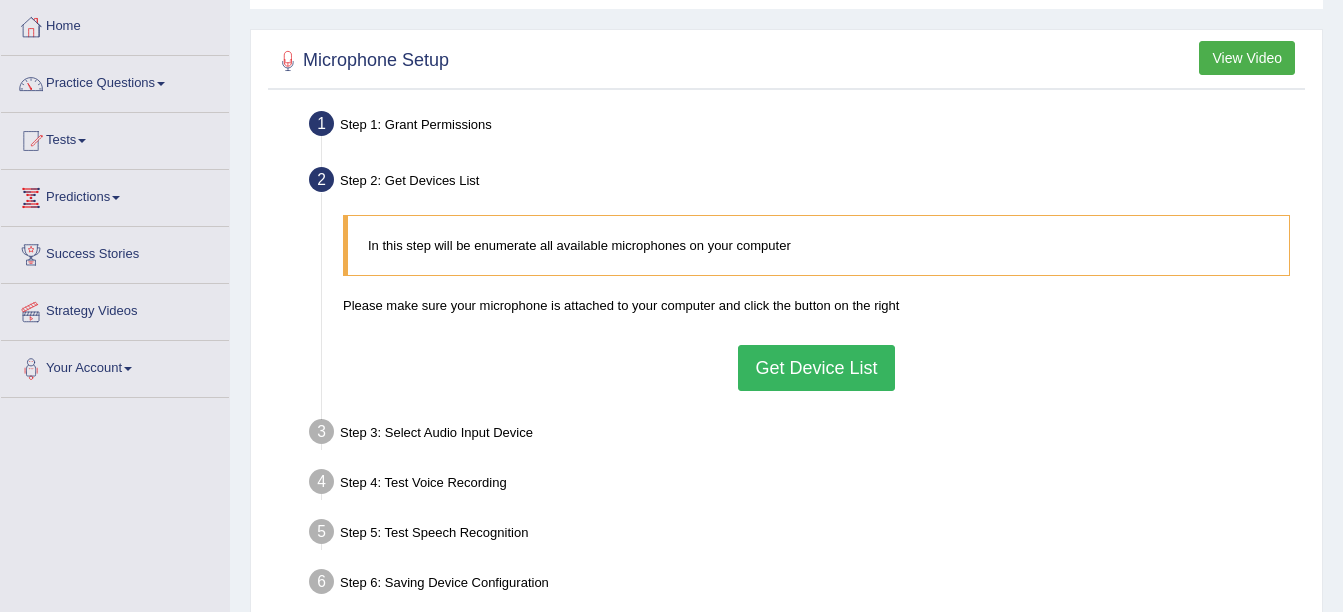 click on "Get Device List" at bounding box center (816, 368) 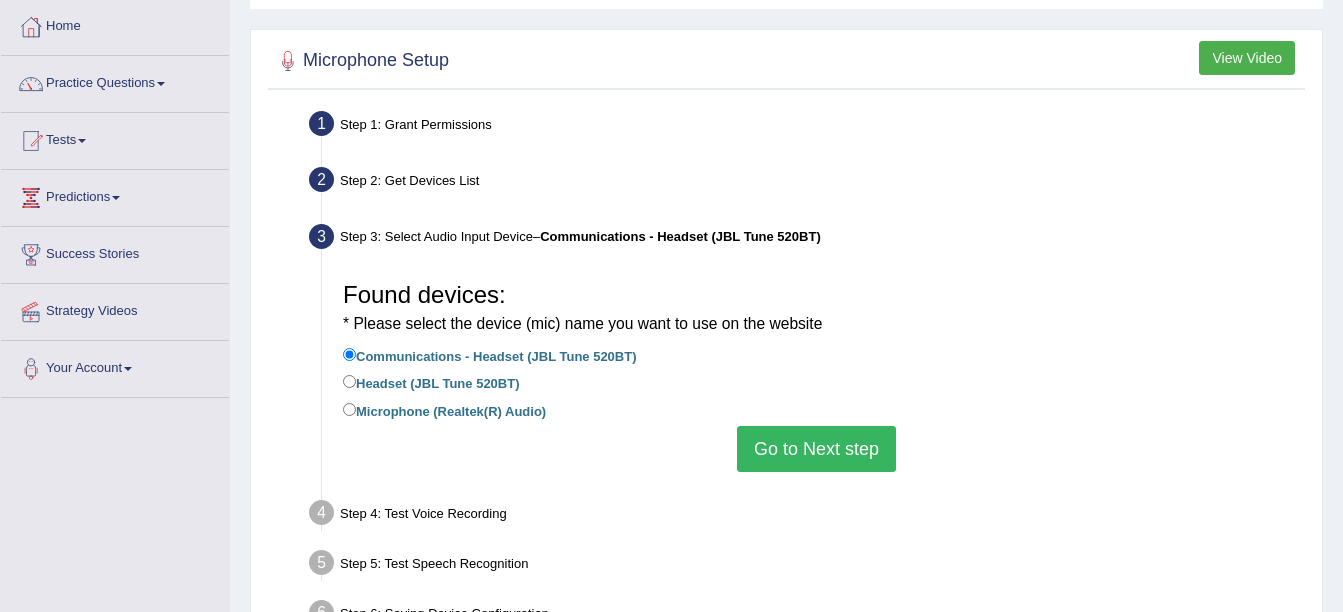 click on "Headset (JBL Tune 520BT)" at bounding box center (431, 382) 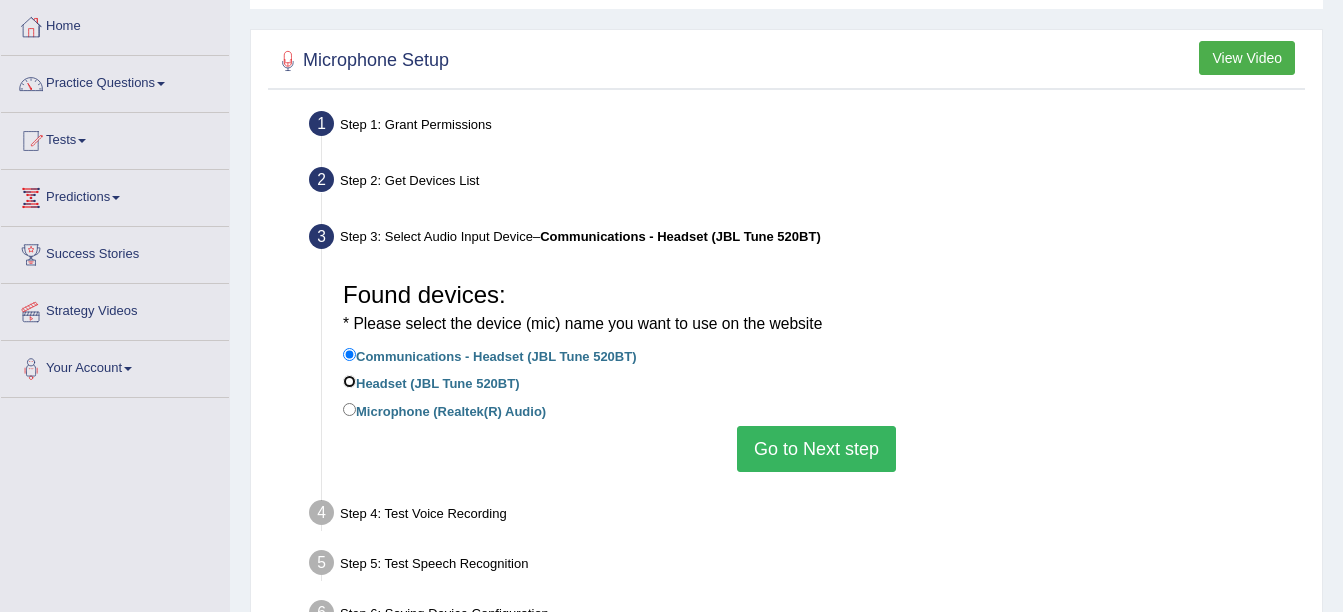 click on "Headset (JBL Tune 520BT)" at bounding box center (349, 381) 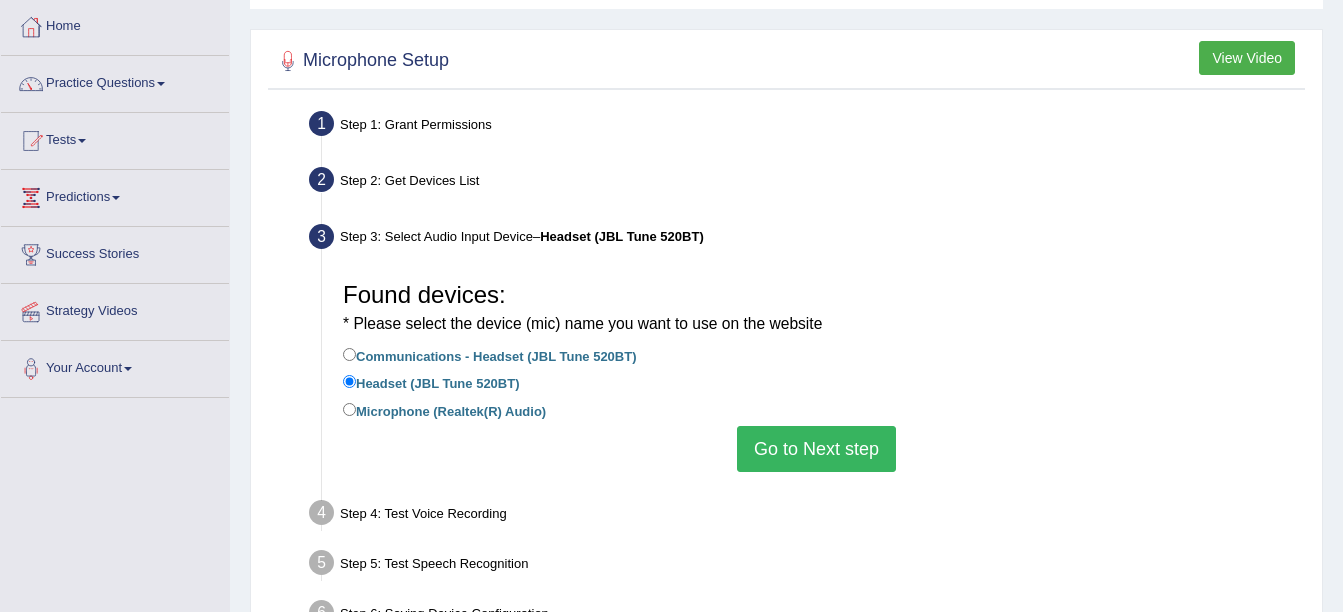 click on "Communications - Headset (JBL Tune 520BT)" at bounding box center (490, 355) 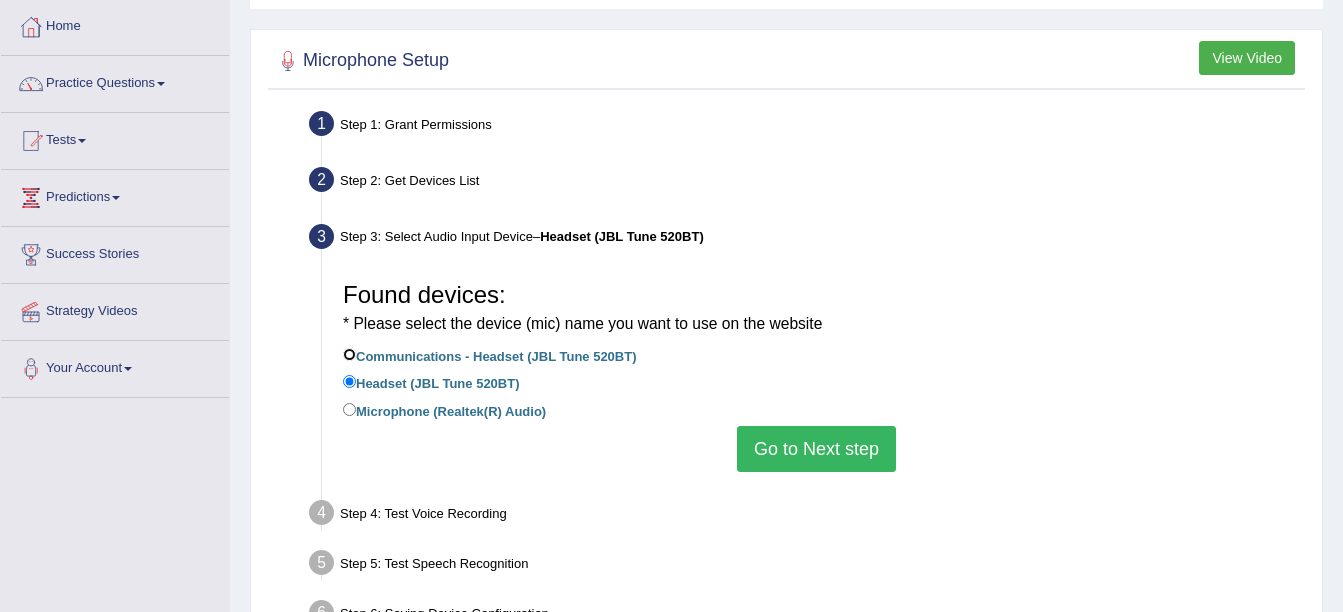 click on "Communications - Headset (JBL Tune 520BT)" at bounding box center [349, 354] 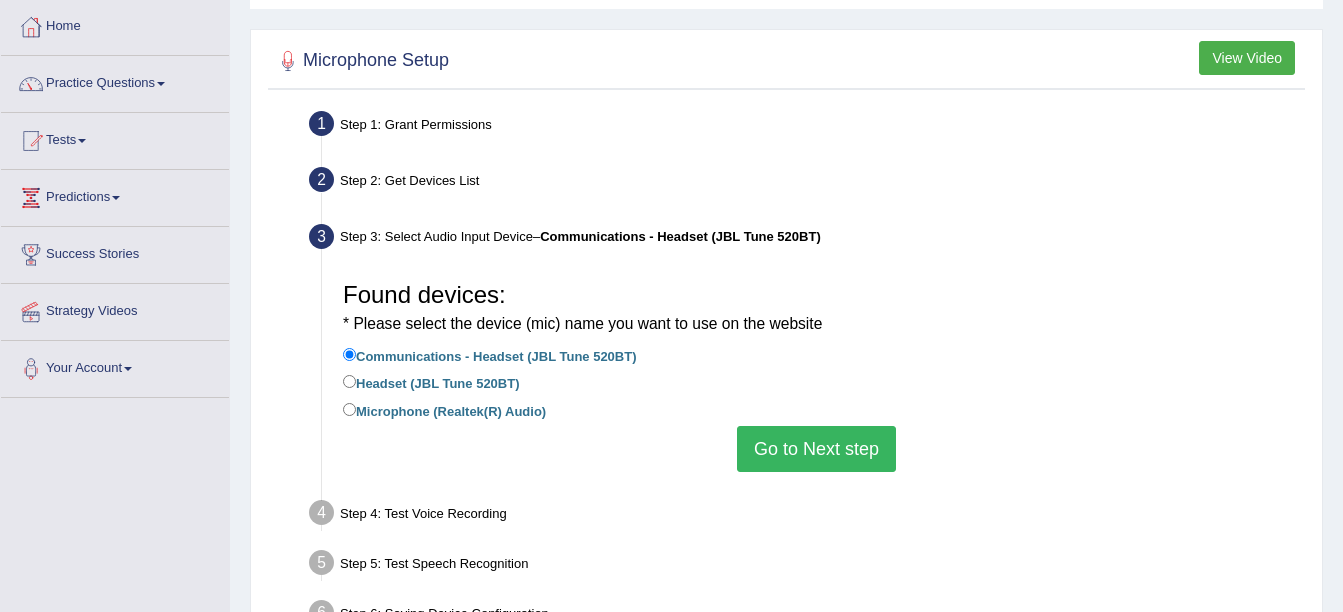 click on "Go to Next step" at bounding box center [816, 449] 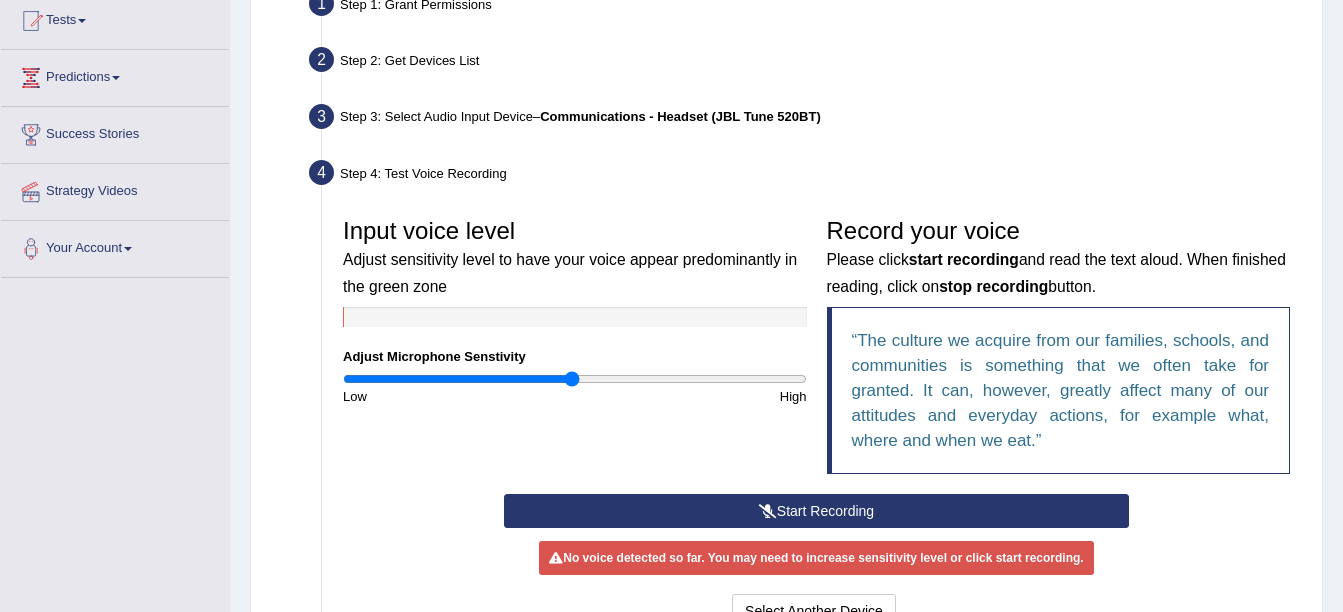 scroll, scrollTop: 300, scrollLeft: 0, axis: vertical 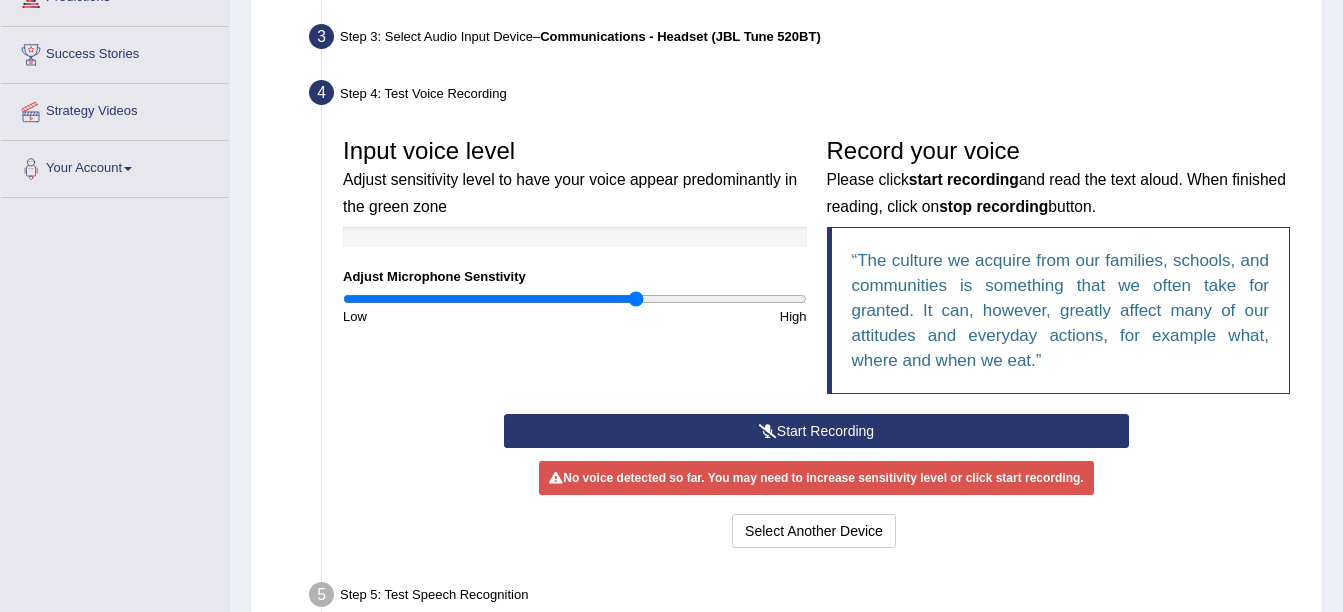 click at bounding box center (575, 299) 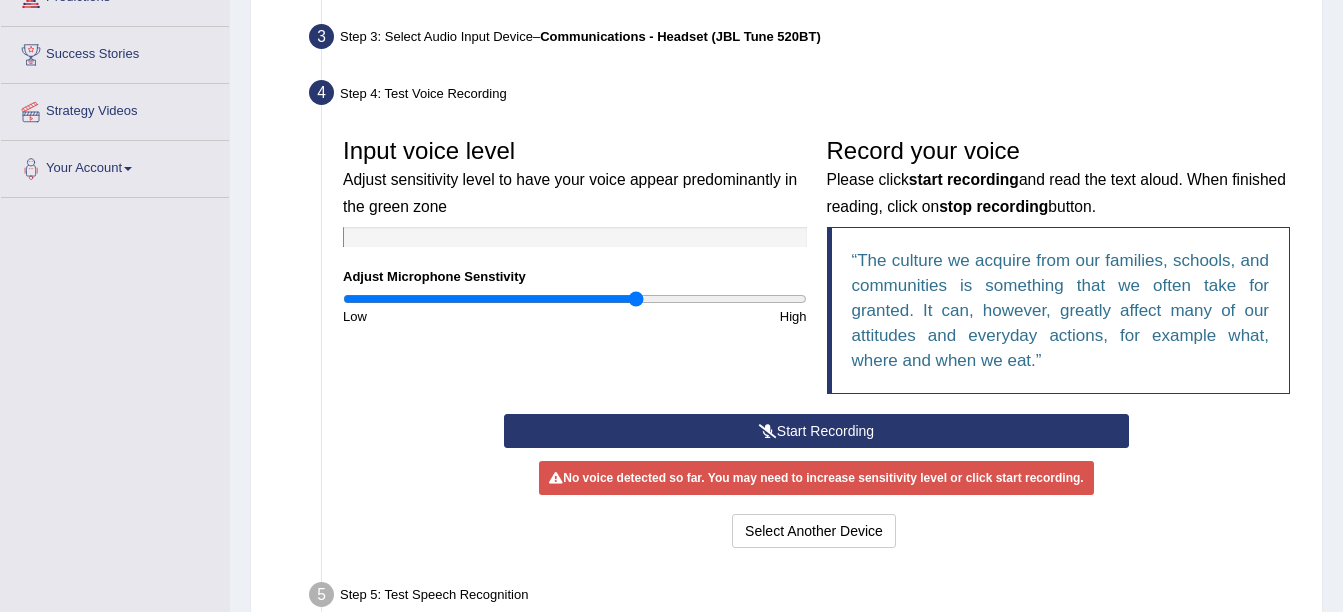 click on "Start Recording" at bounding box center (816, 431) 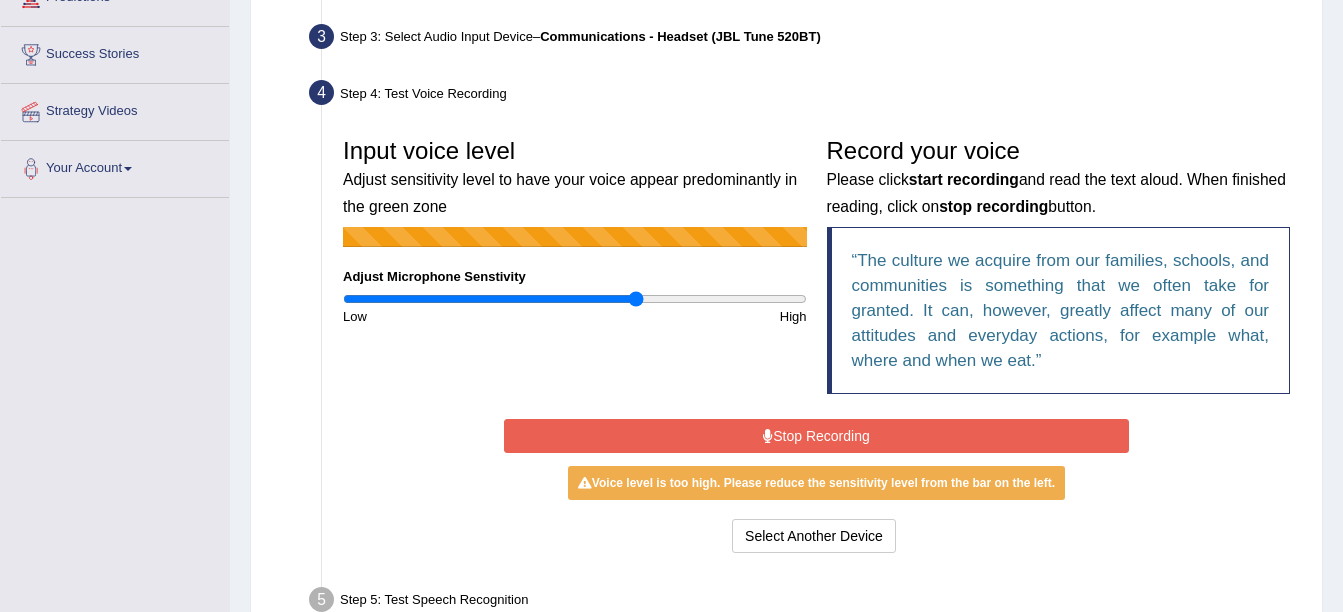 click on "Stop Recording" at bounding box center [816, 436] 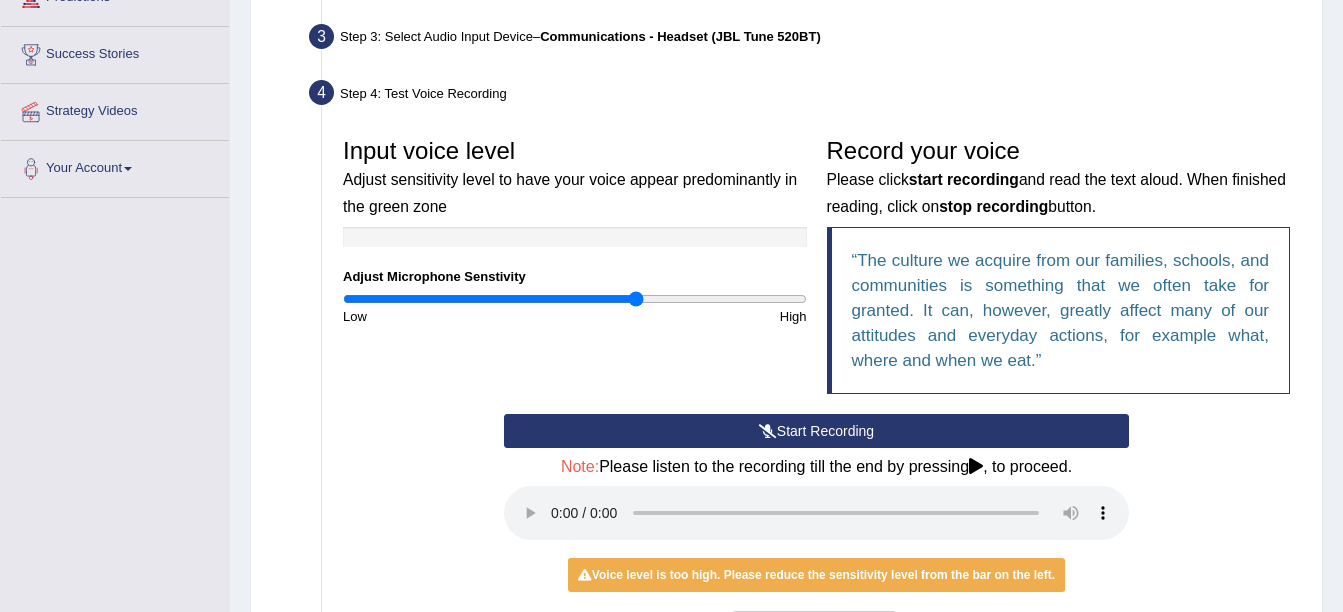 scroll, scrollTop: 400, scrollLeft: 0, axis: vertical 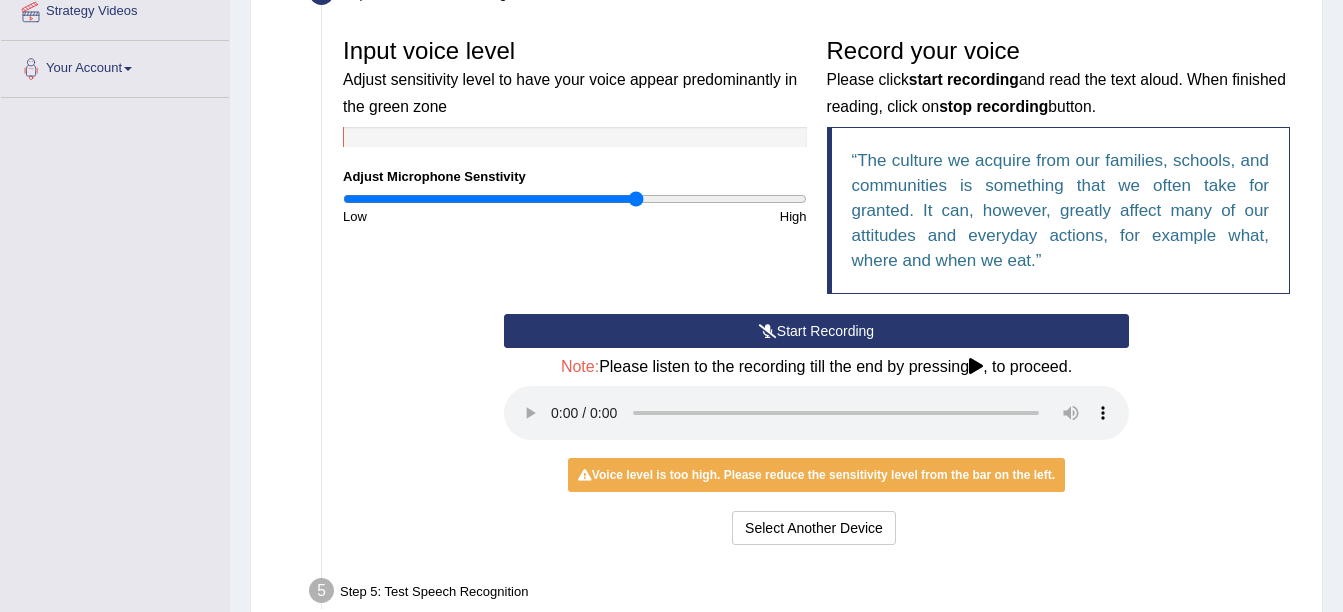 click on "Start Recording" at bounding box center (816, 331) 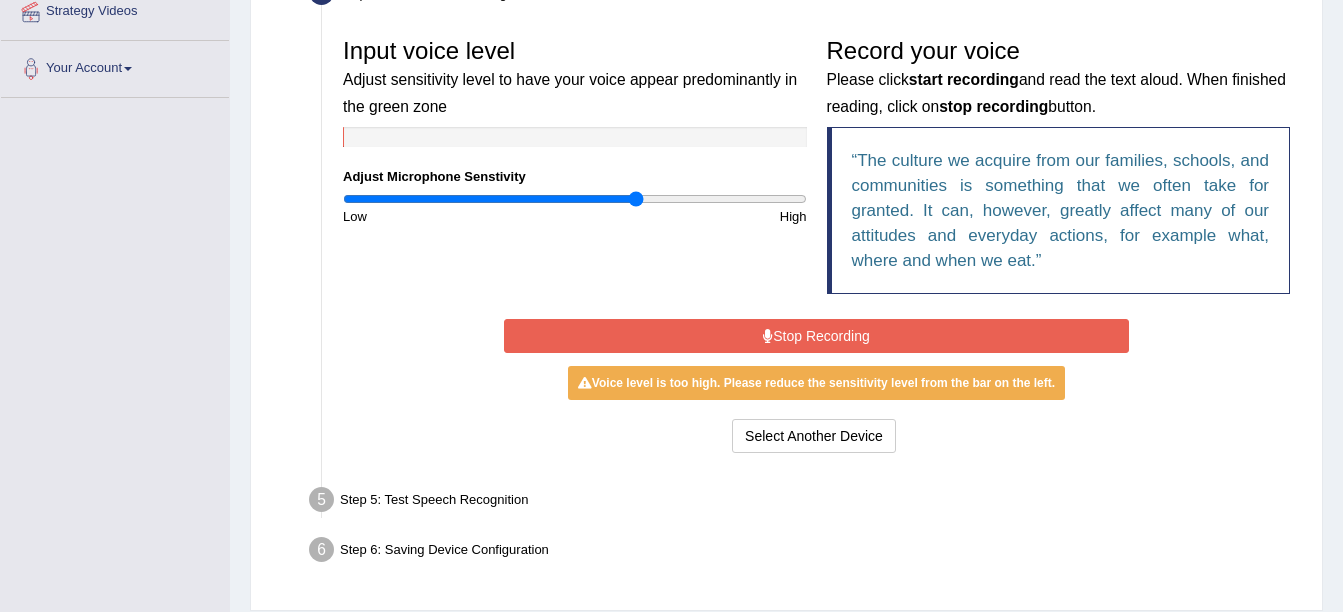 click on "Stop Recording" at bounding box center [816, 336] 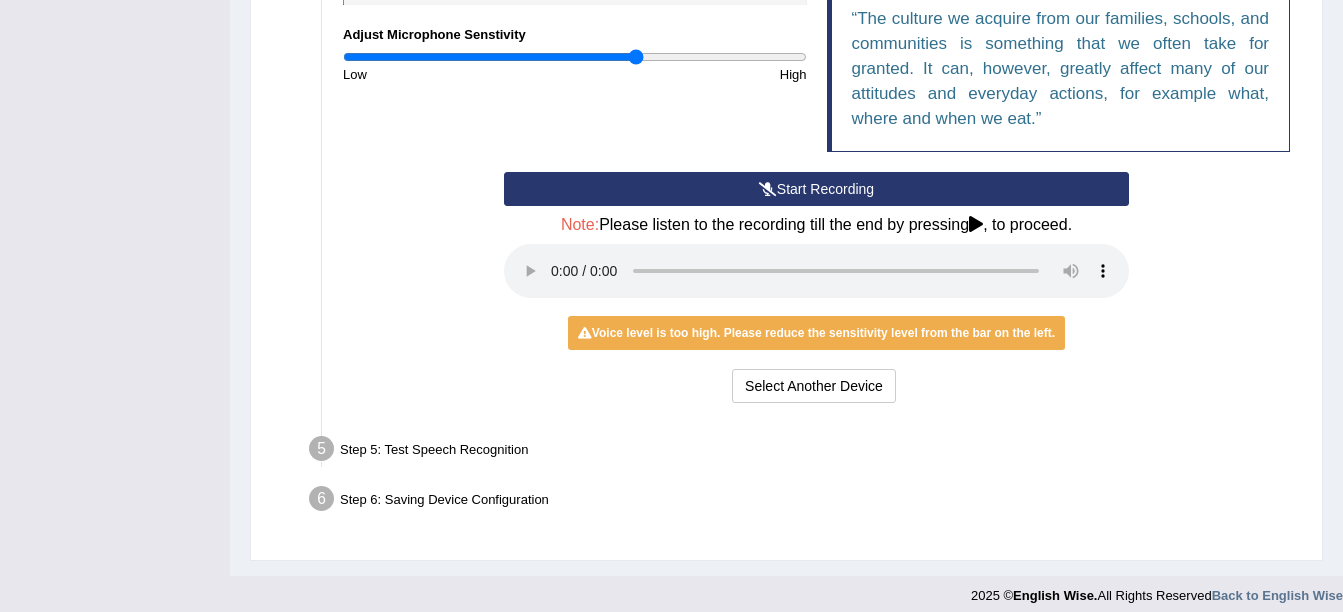 scroll, scrollTop: 556, scrollLeft: 0, axis: vertical 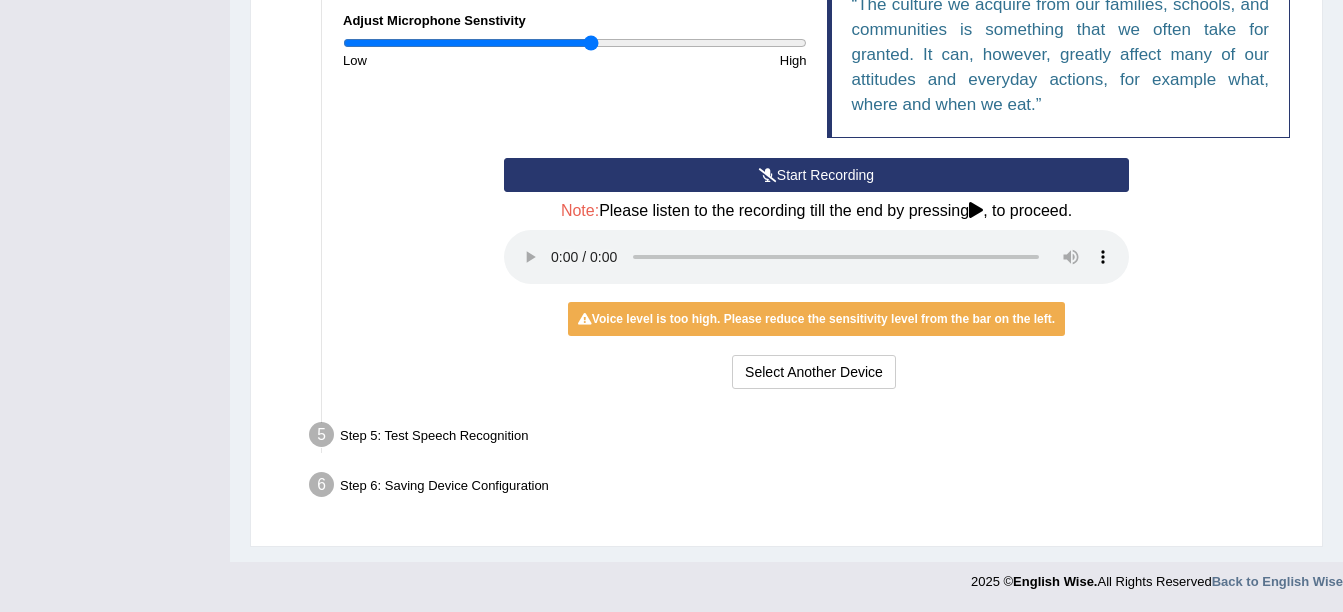 click at bounding box center (575, 43) 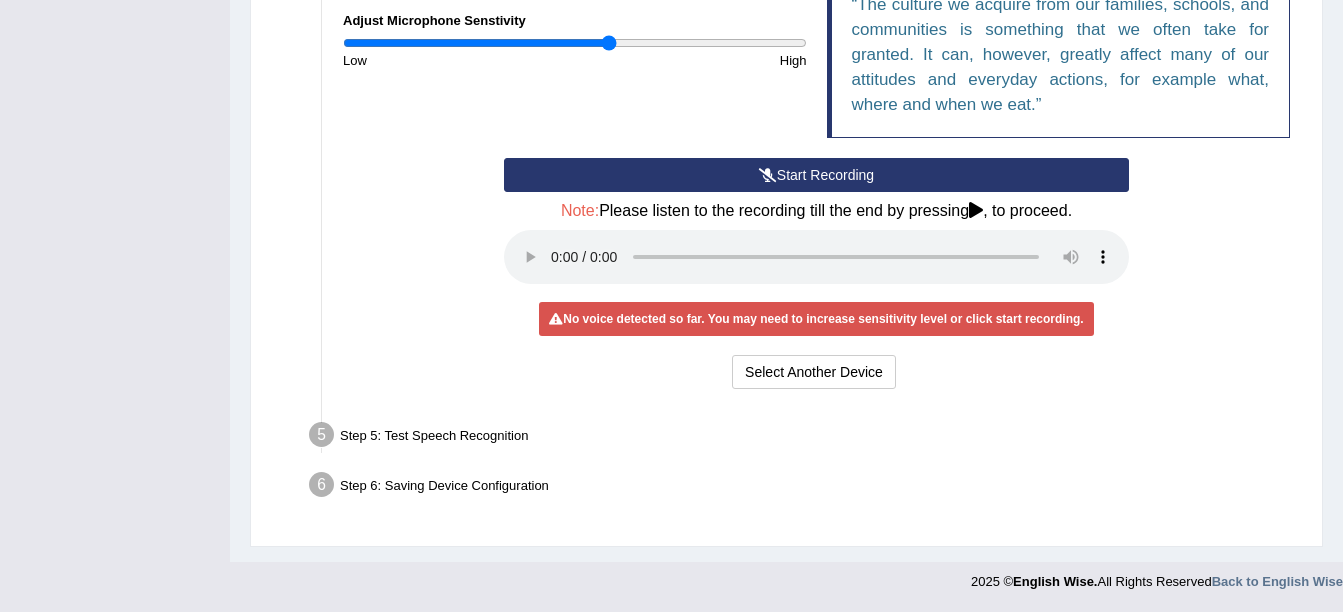 click at bounding box center [575, 43] 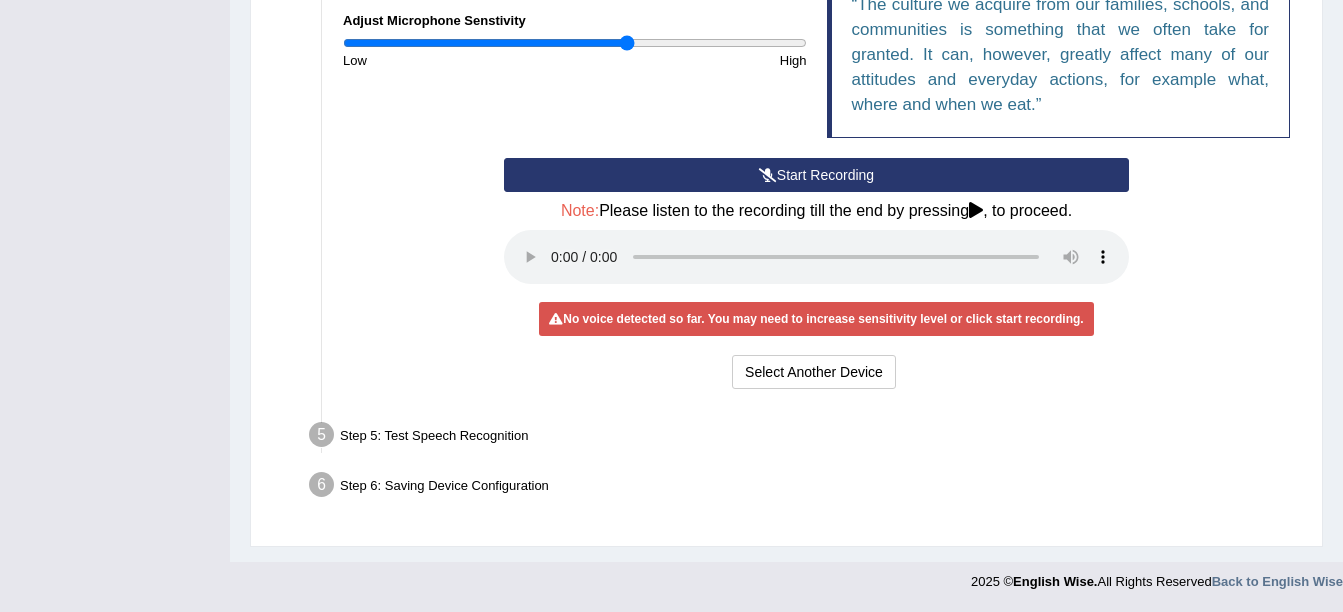 click at bounding box center [575, 43] 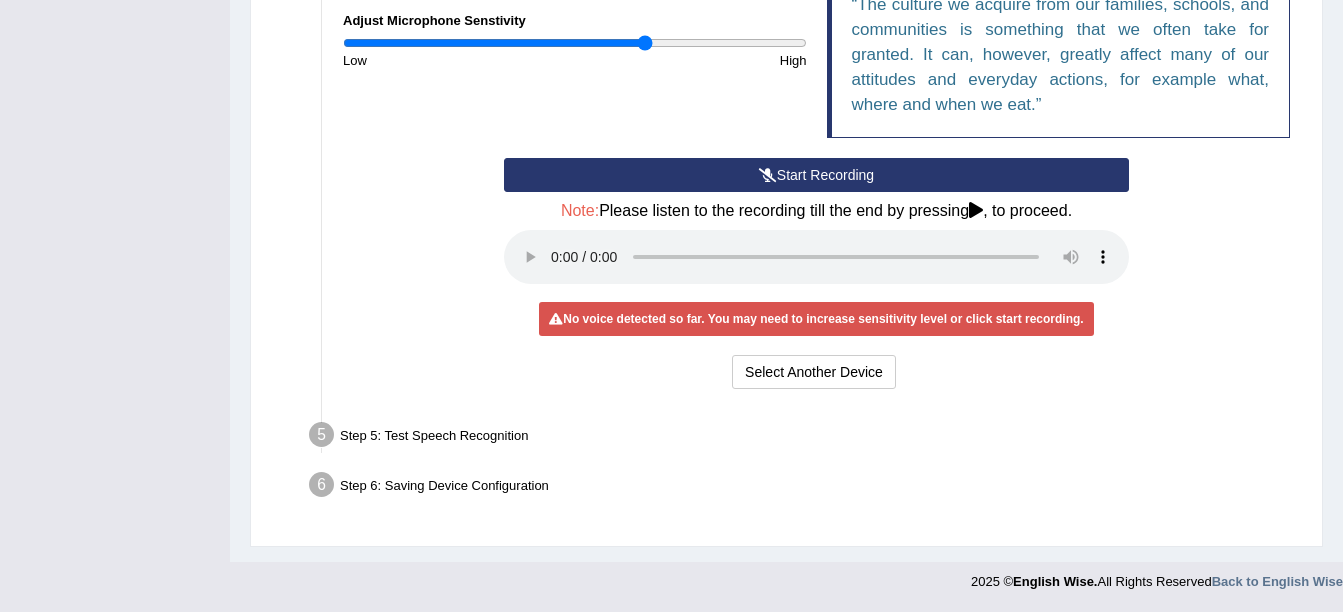 click at bounding box center (575, 43) 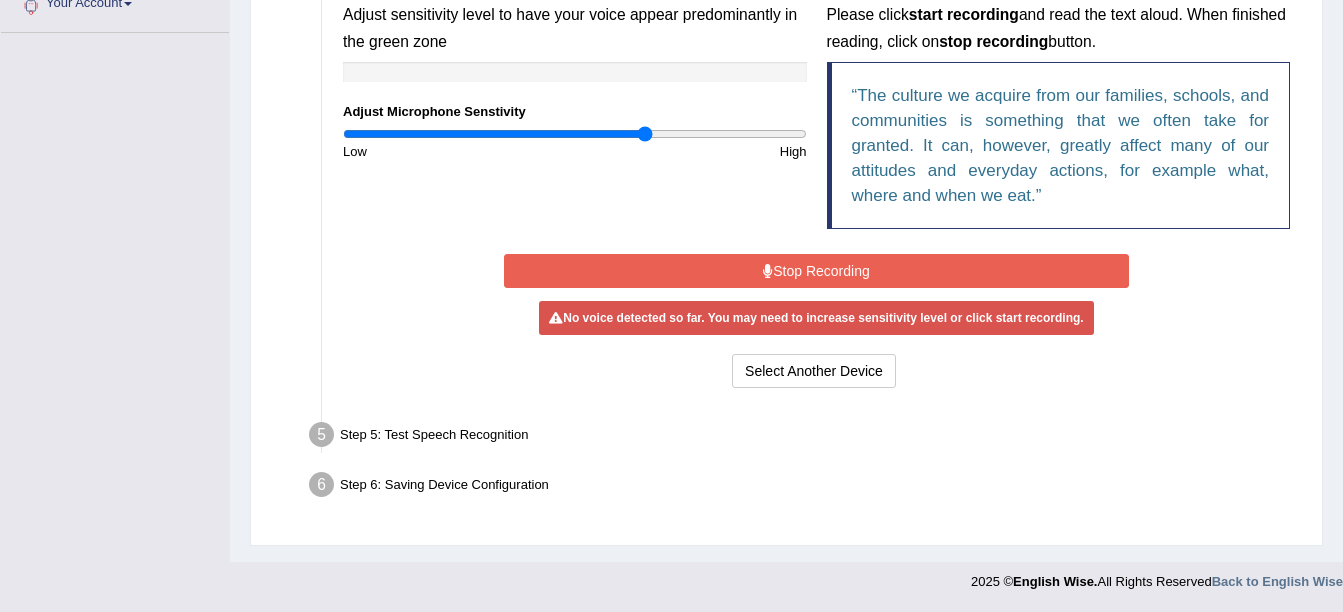 scroll, scrollTop: 465, scrollLeft: 0, axis: vertical 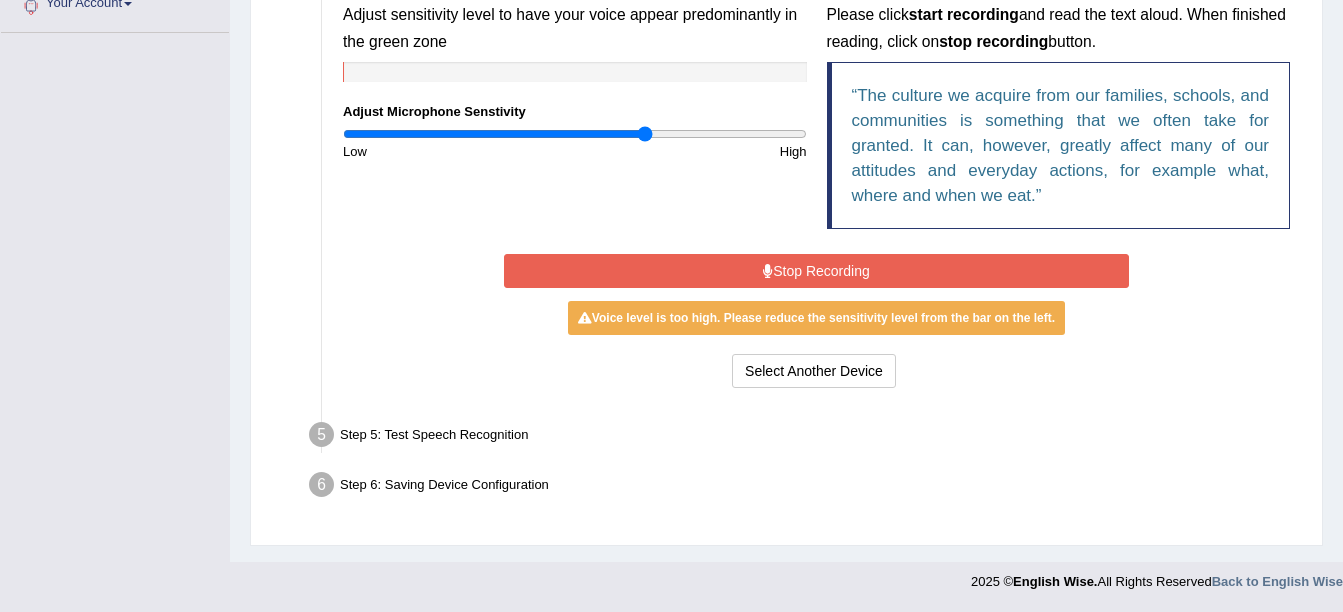 click on "Stop Recording" at bounding box center [816, 271] 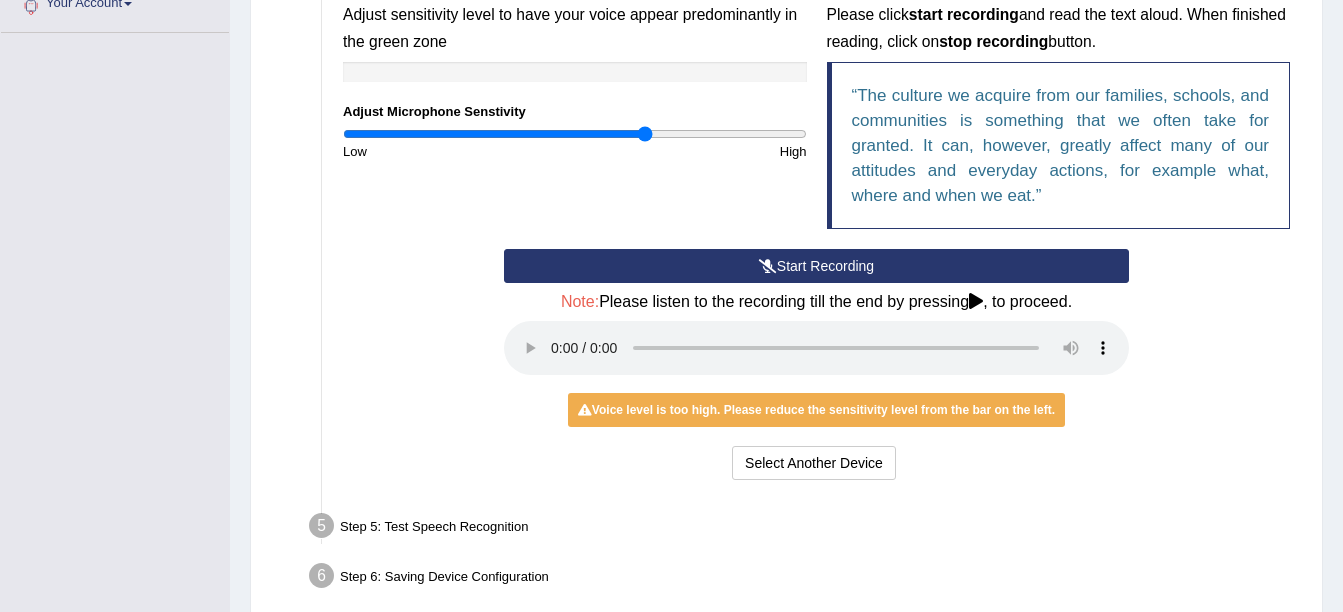 click on "Start Recording" at bounding box center [816, 266] 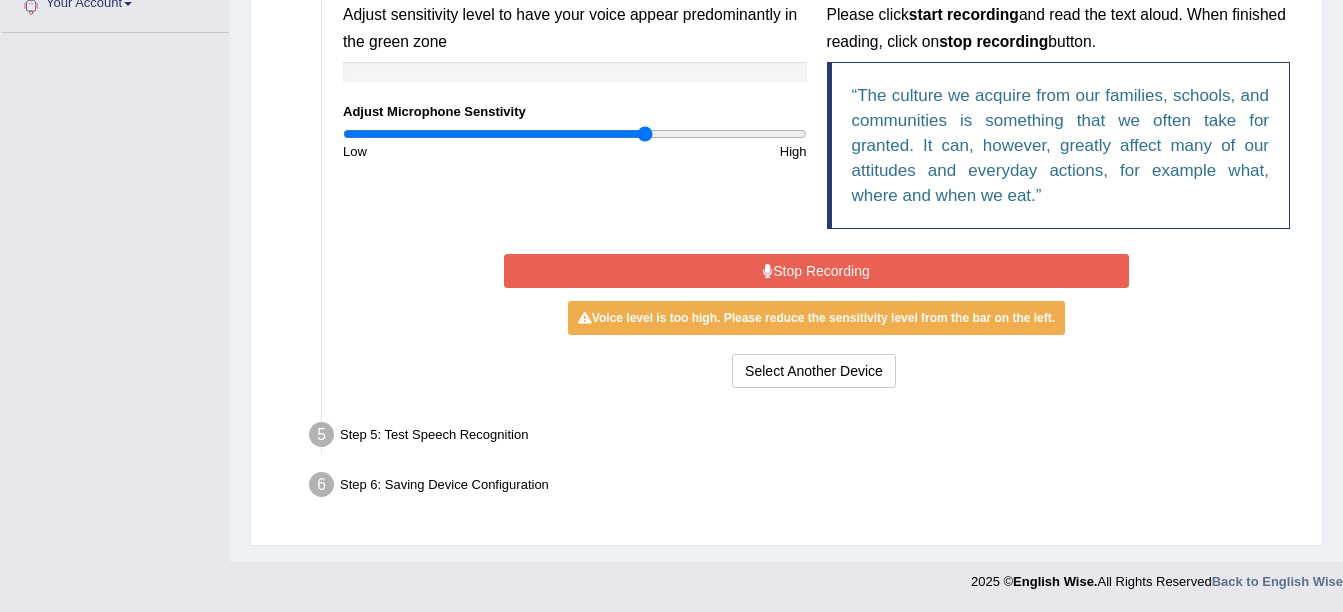click on "Stop Recording" at bounding box center [816, 271] 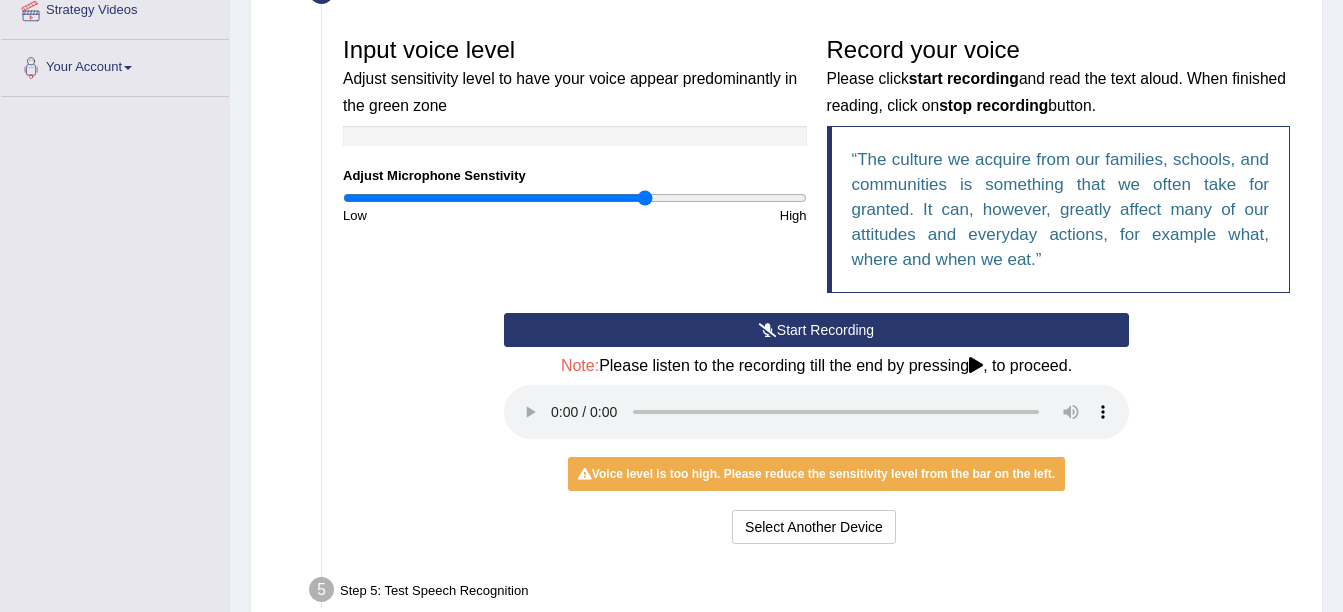 scroll, scrollTop: 365, scrollLeft: 0, axis: vertical 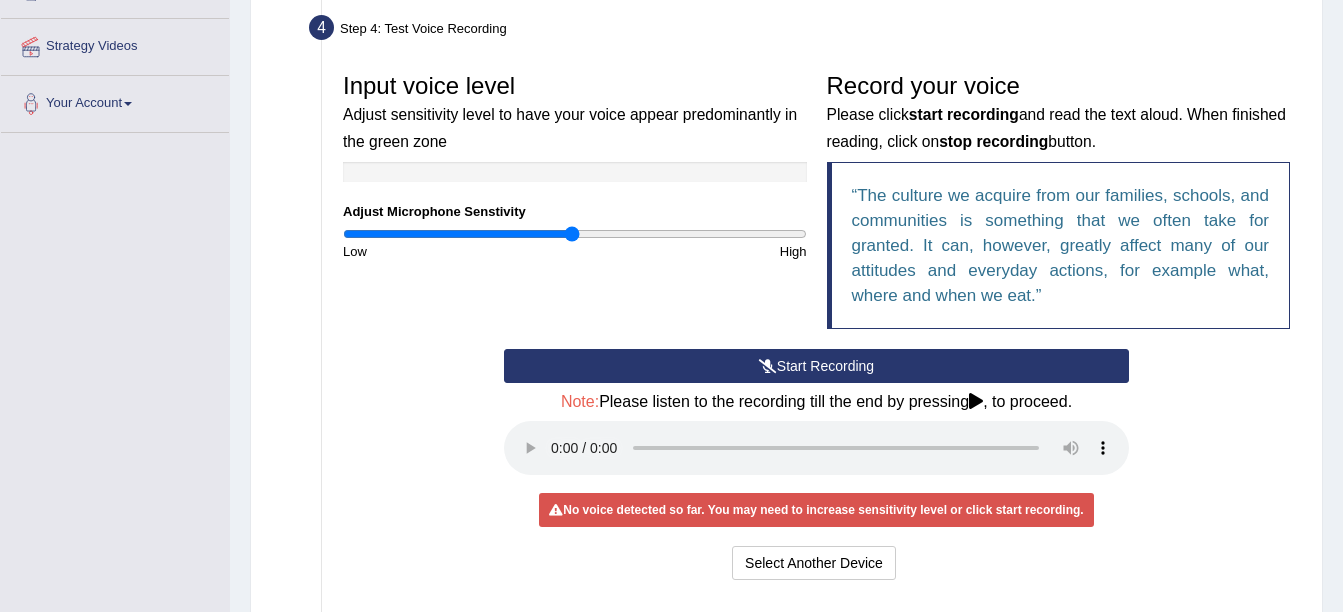 click at bounding box center (575, 234) 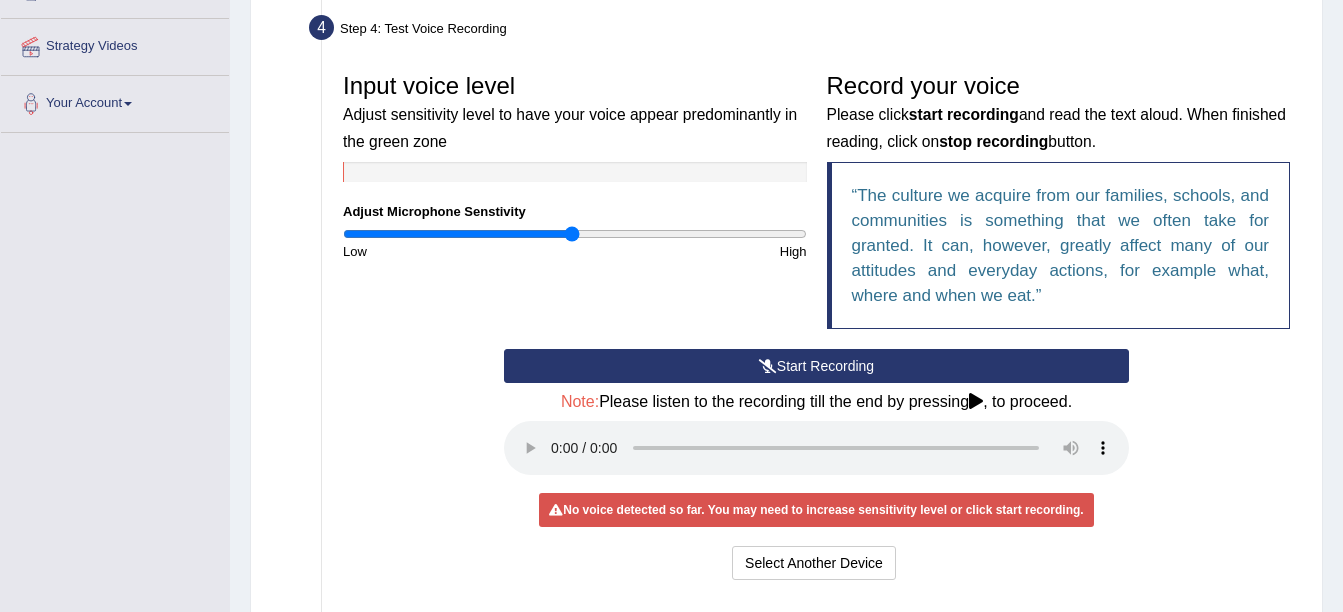 click on "Start Recording" at bounding box center (816, 366) 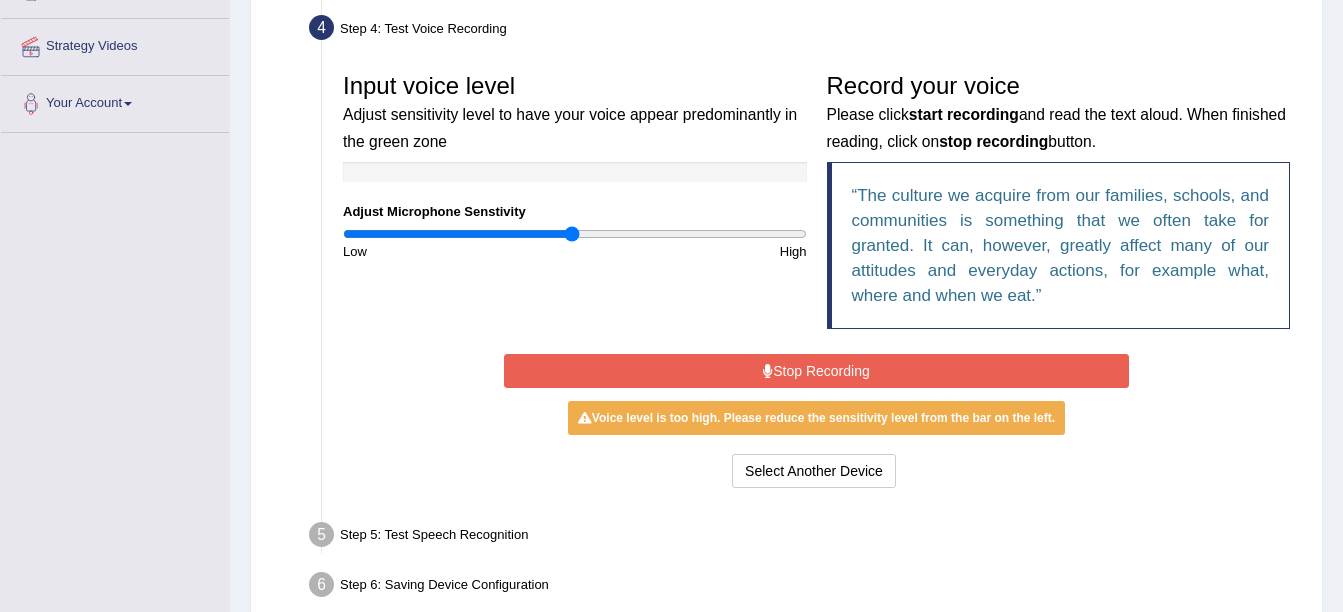 click on "Stop Recording" at bounding box center (816, 371) 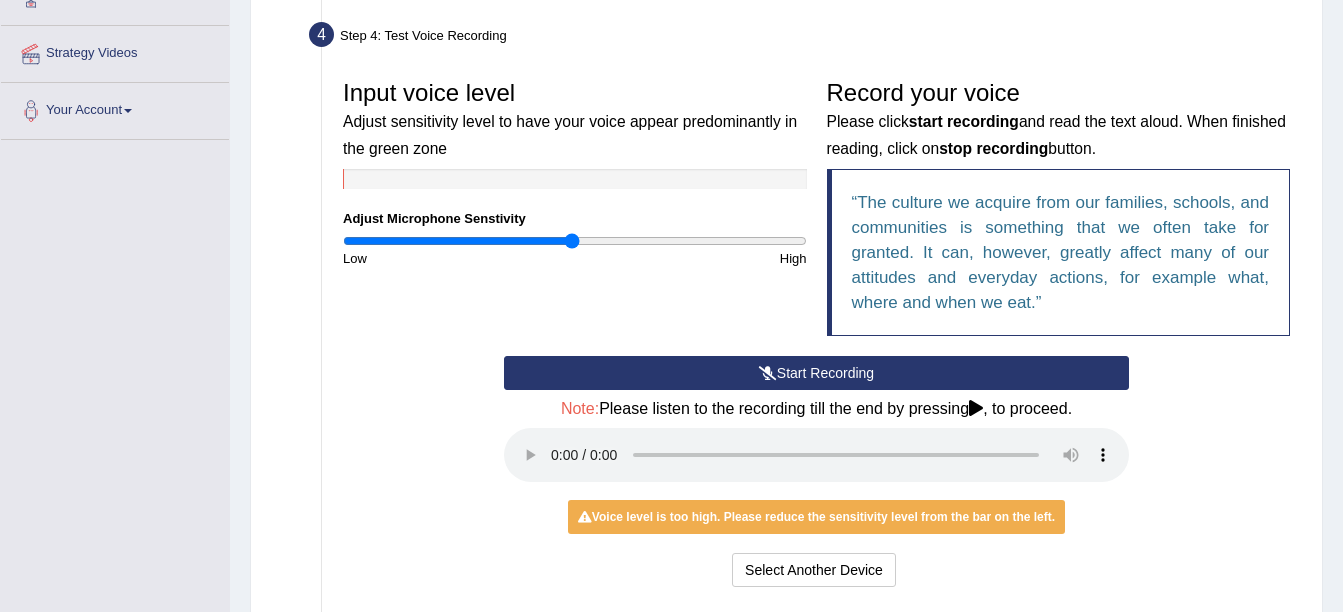 scroll, scrollTop: 356, scrollLeft: 0, axis: vertical 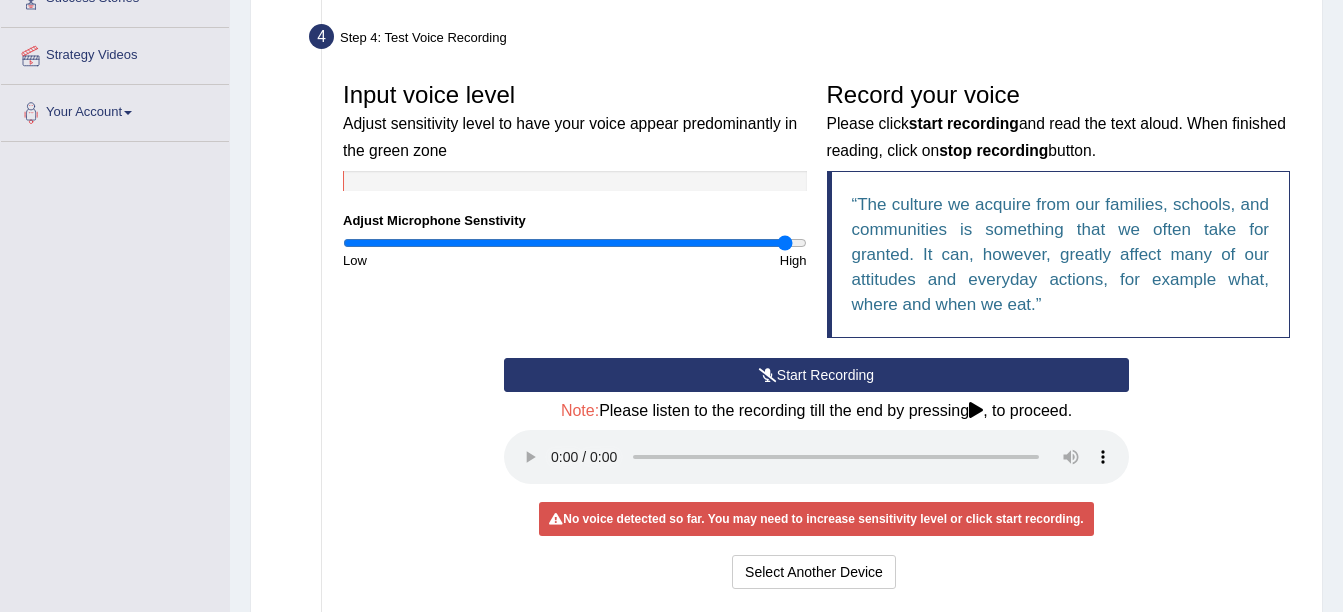 click at bounding box center [575, 243] 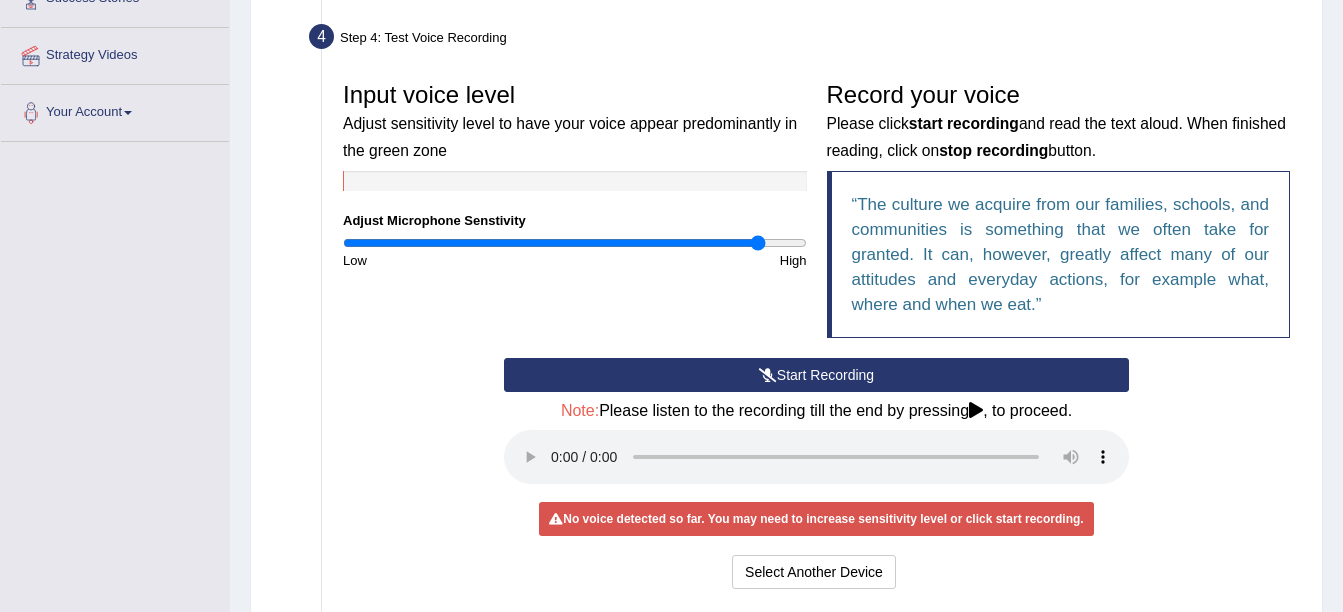 click at bounding box center [575, 243] 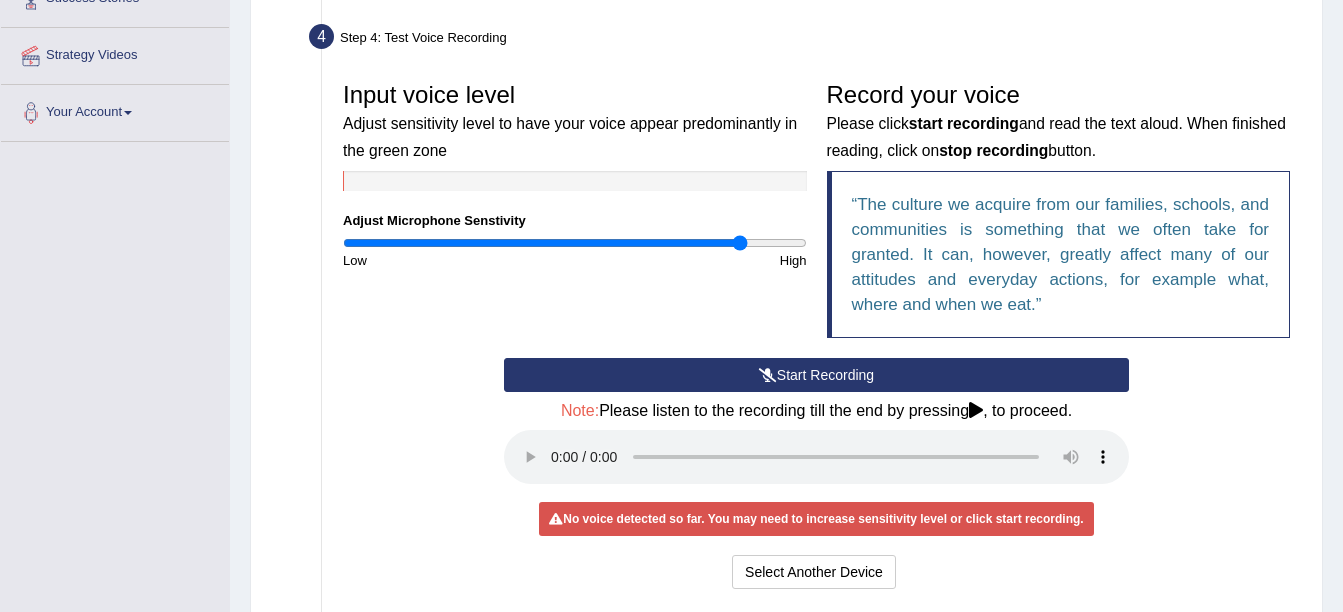 click at bounding box center [575, 243] 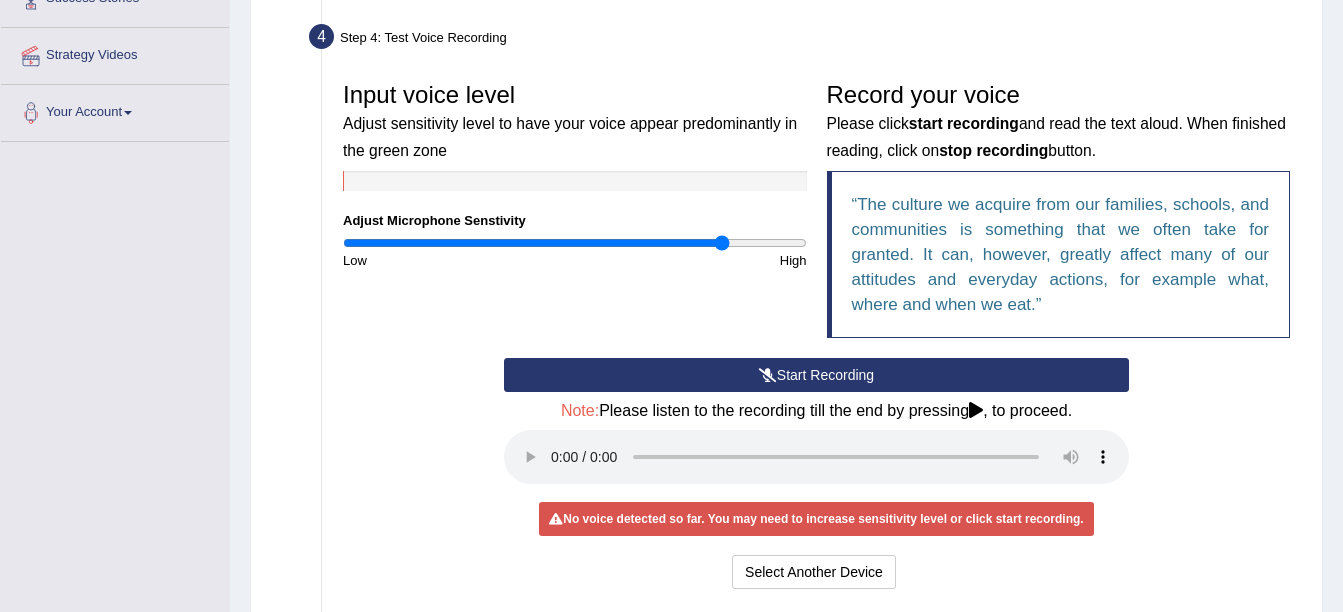 click at bounding box center (575, 243) 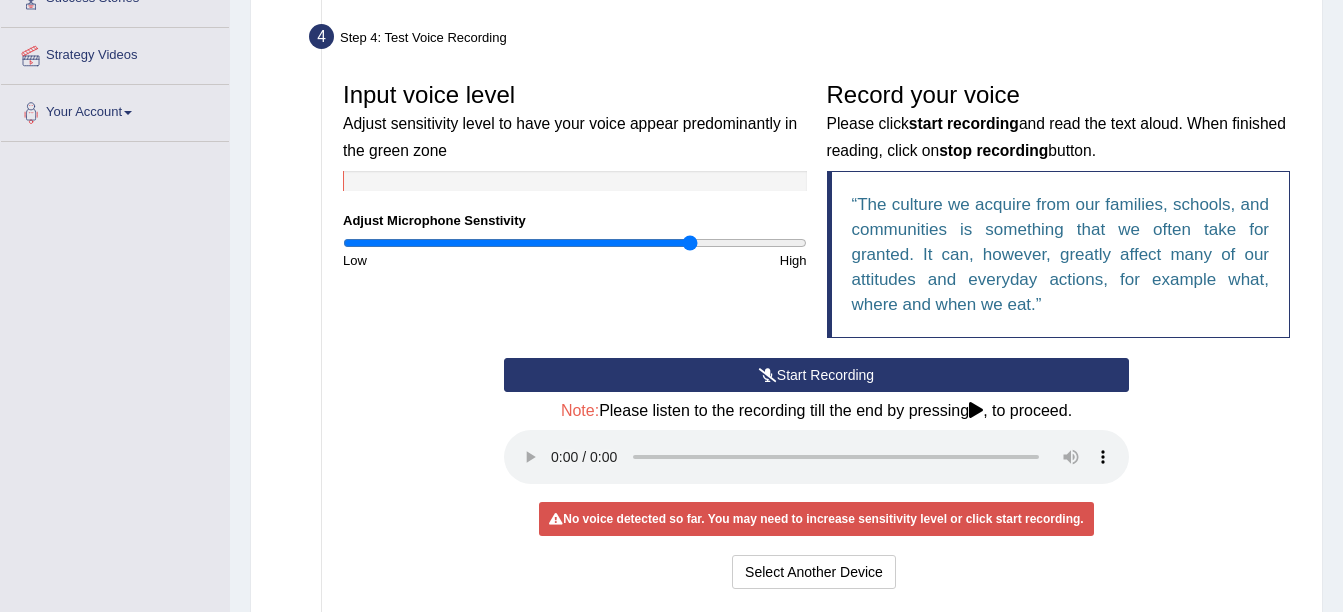 click at bounding box center [575, 243] 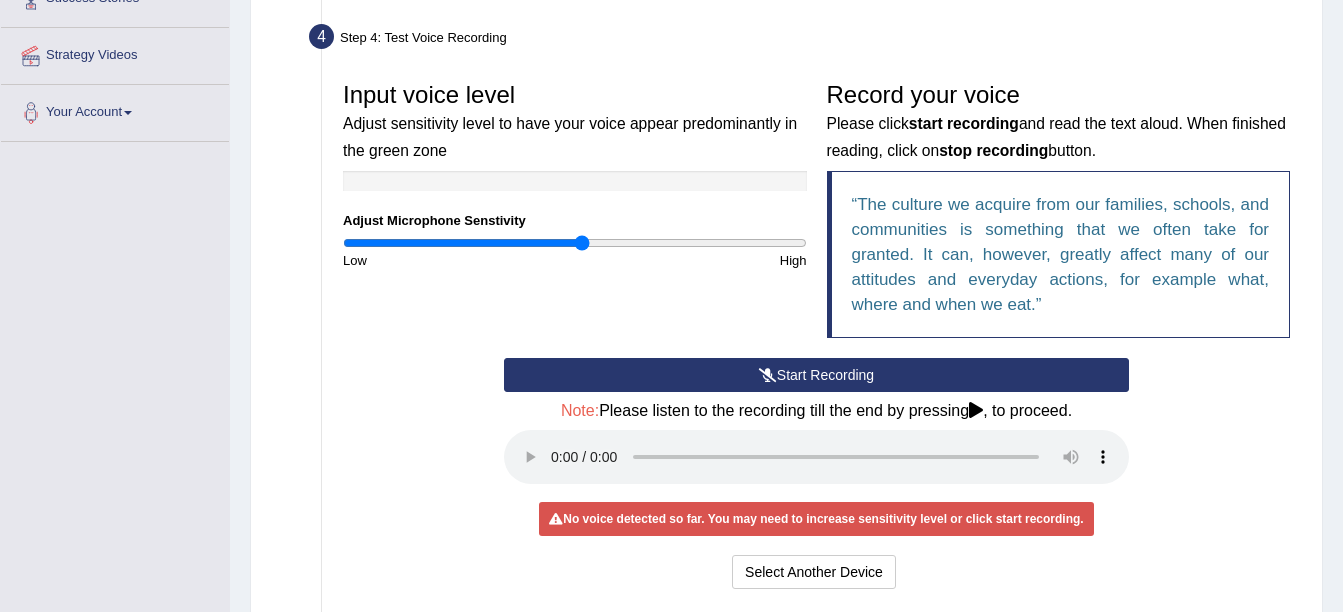 click at bounding box center (575, 243) 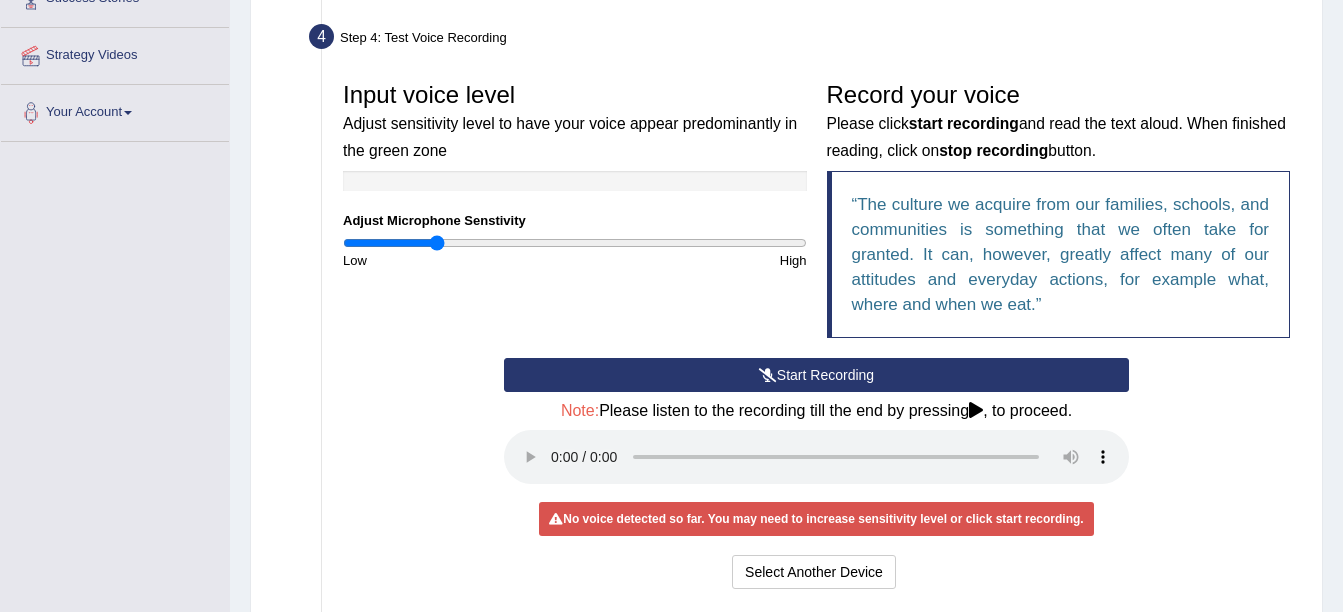 type on "0.4" 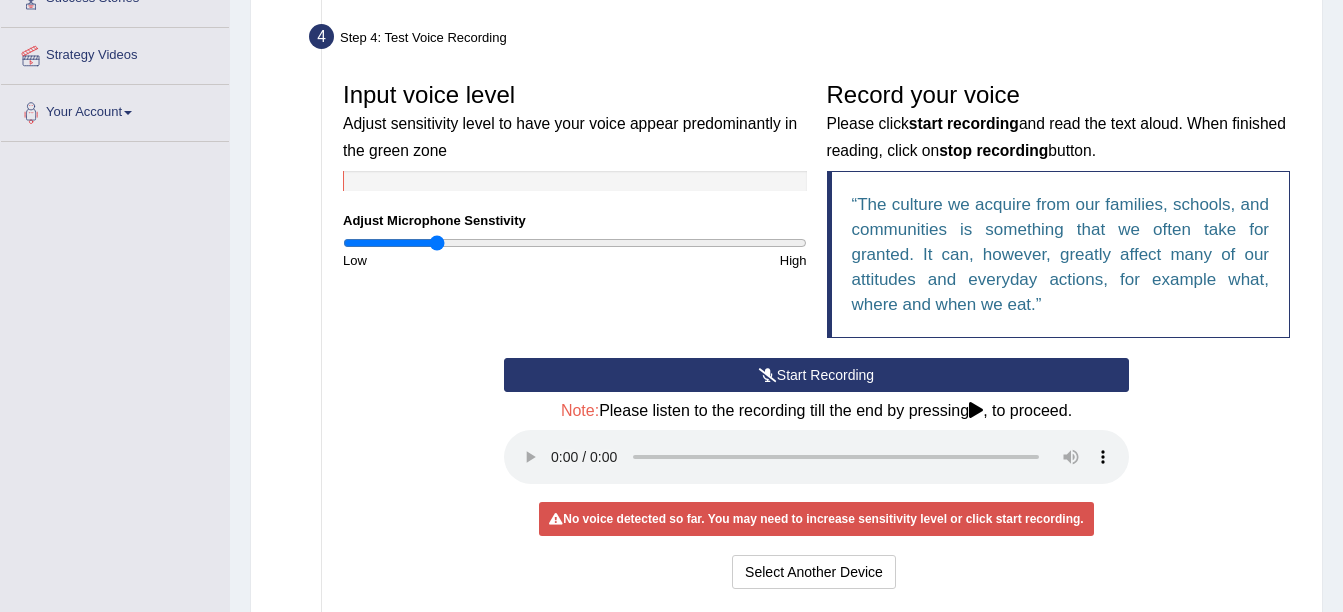 click on "Start Recording" at bounding box center [816, 375] 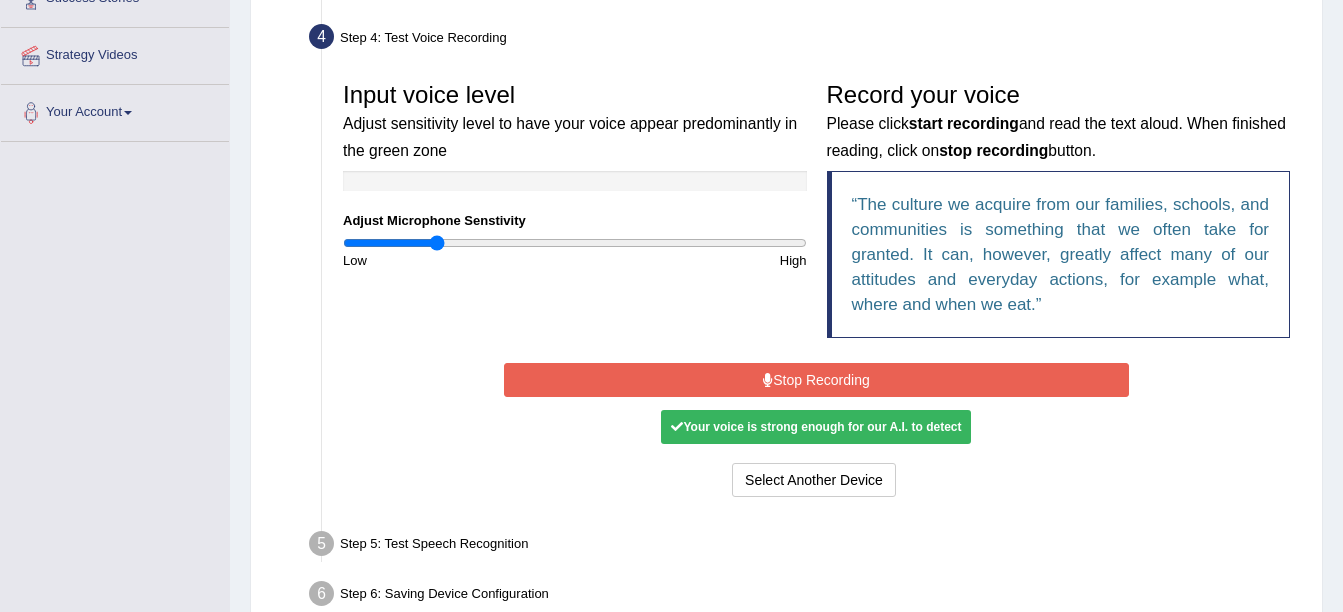 click on "Stop Recording" at bounding box center (816, 380) 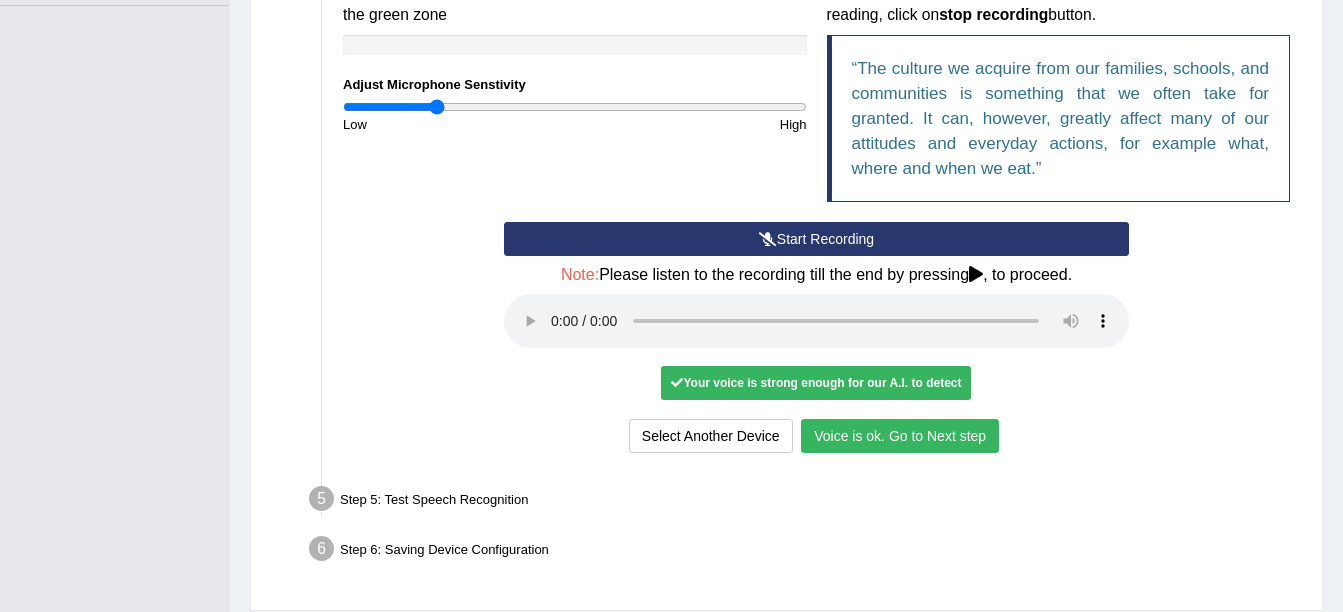 scroll, scrollTop: 456, scrollLeft: 0, axis: vertical 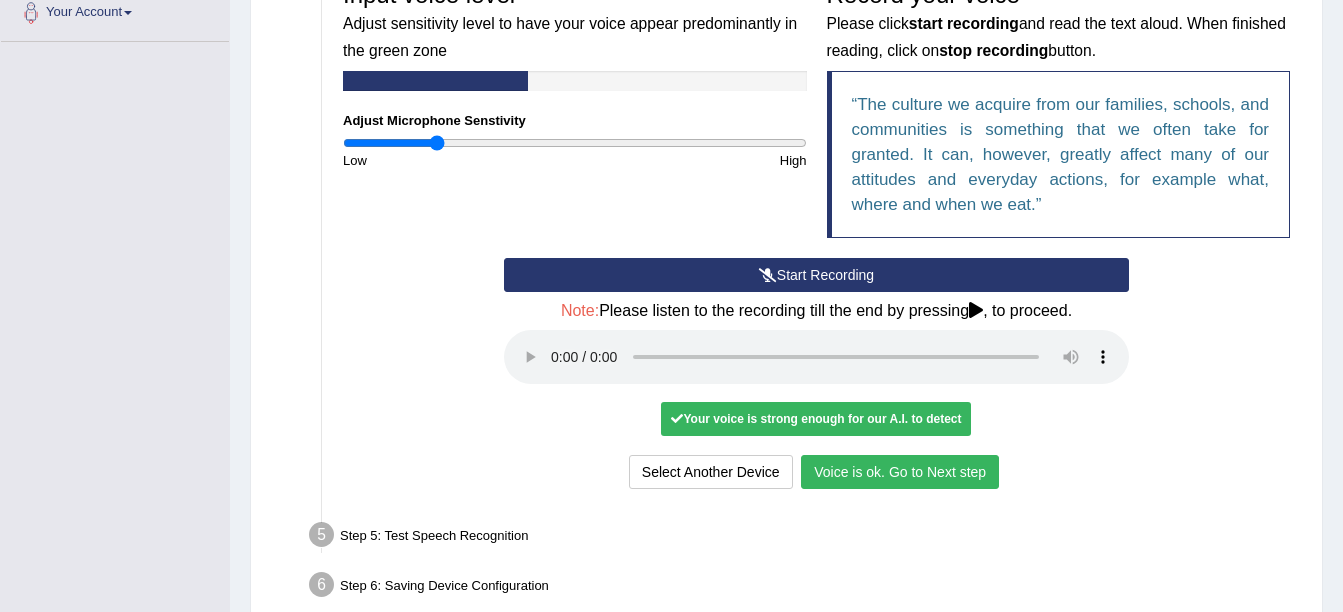 click at bounding box center [976, 310] 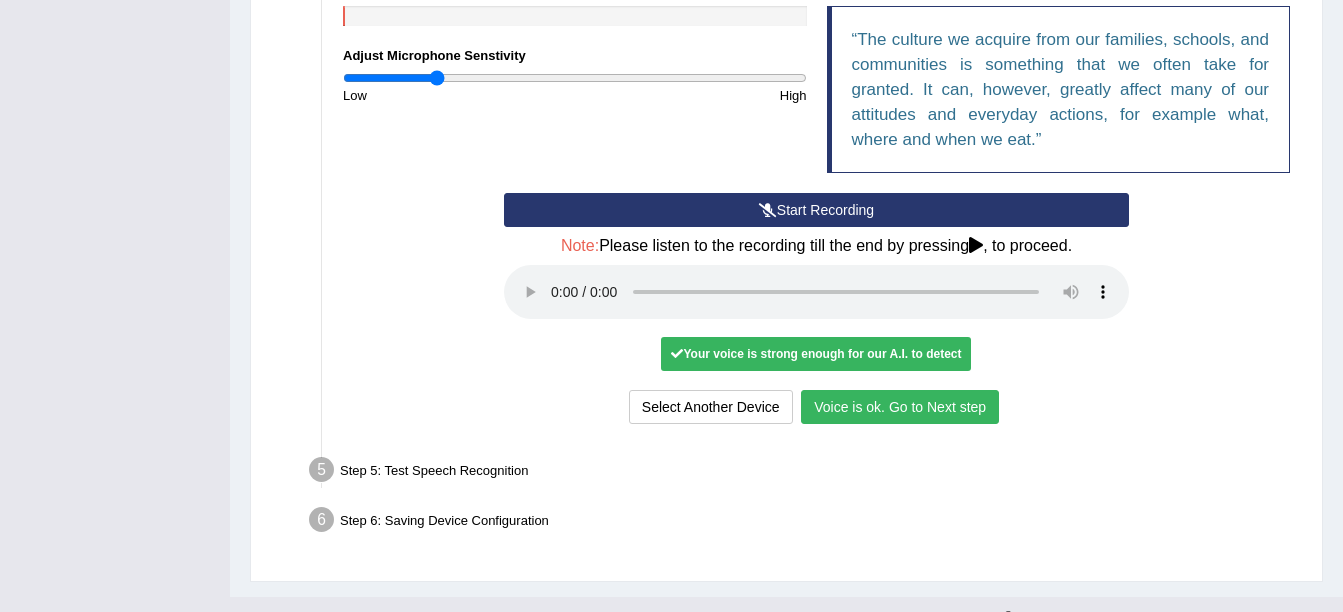 scroll, scrollTop: 556, scrollLeft: 0, axis: vertical 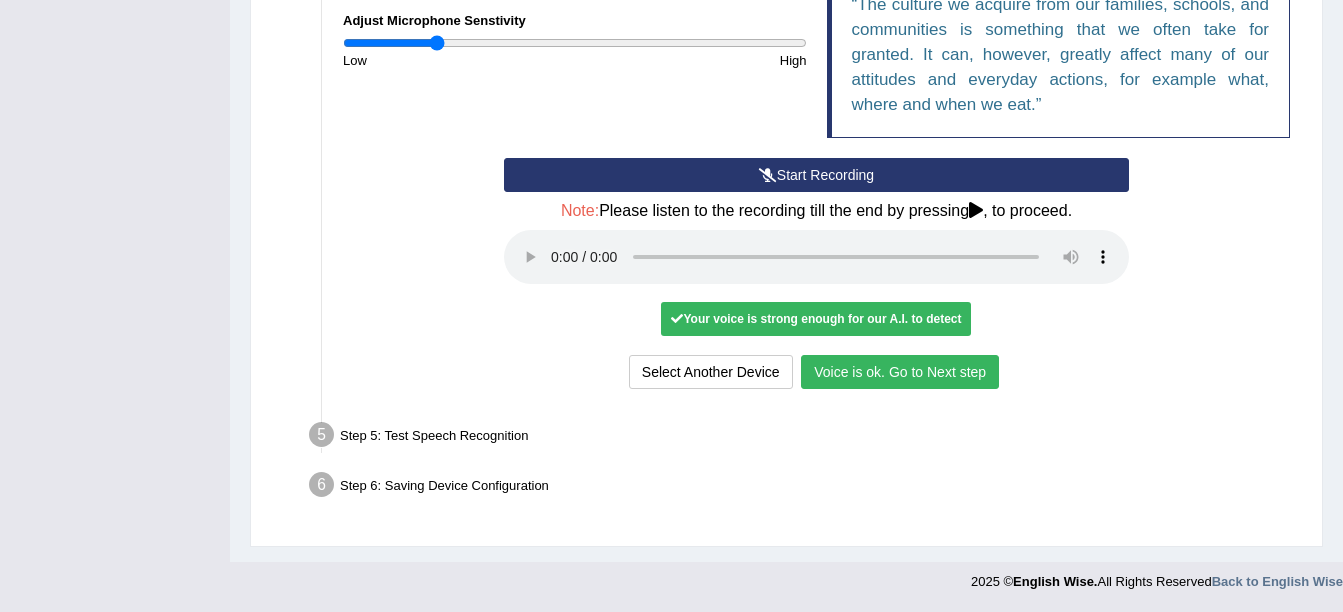 click on "Voice is ok. Go to Next step" at bounding box center [900, 372] 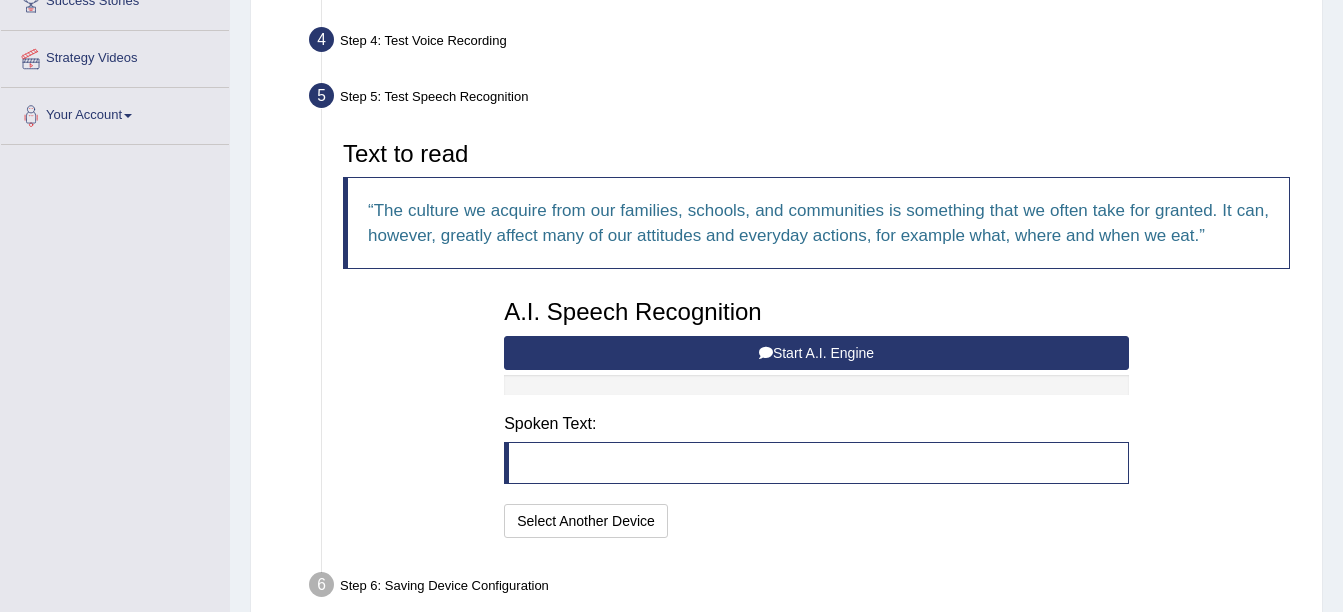 scroll, scrollTop: 453, scrollLeft: 0, axis: vertical 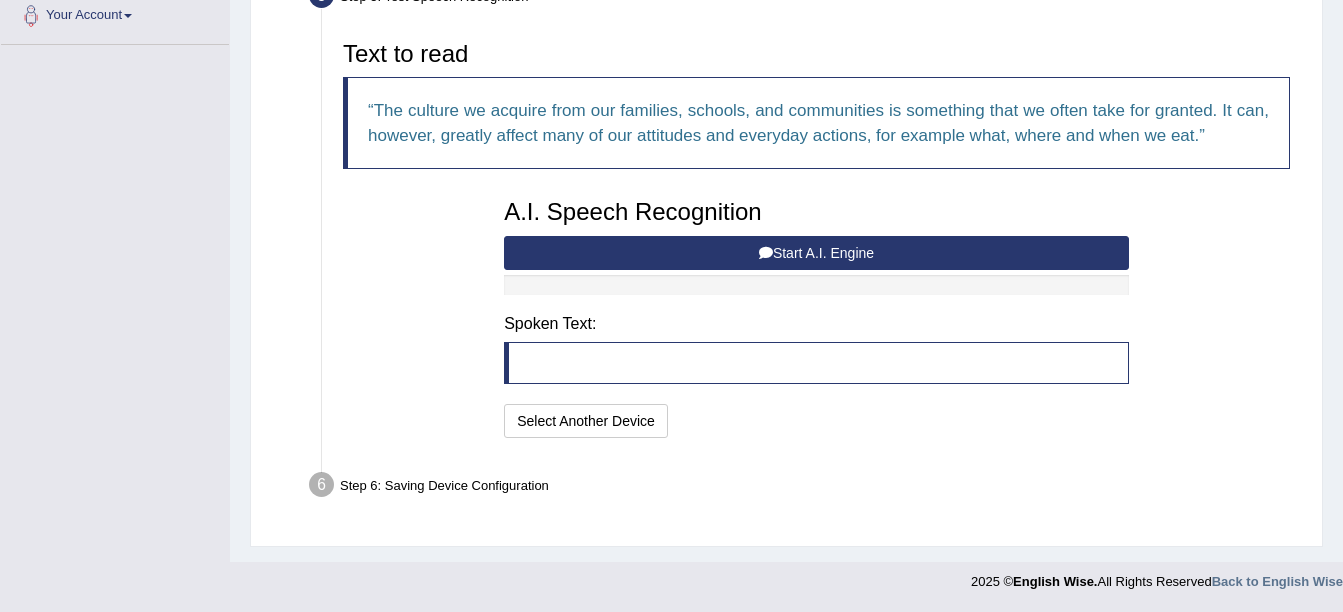 click on "Start A.I. Engine" at bounding box center [816, 253] 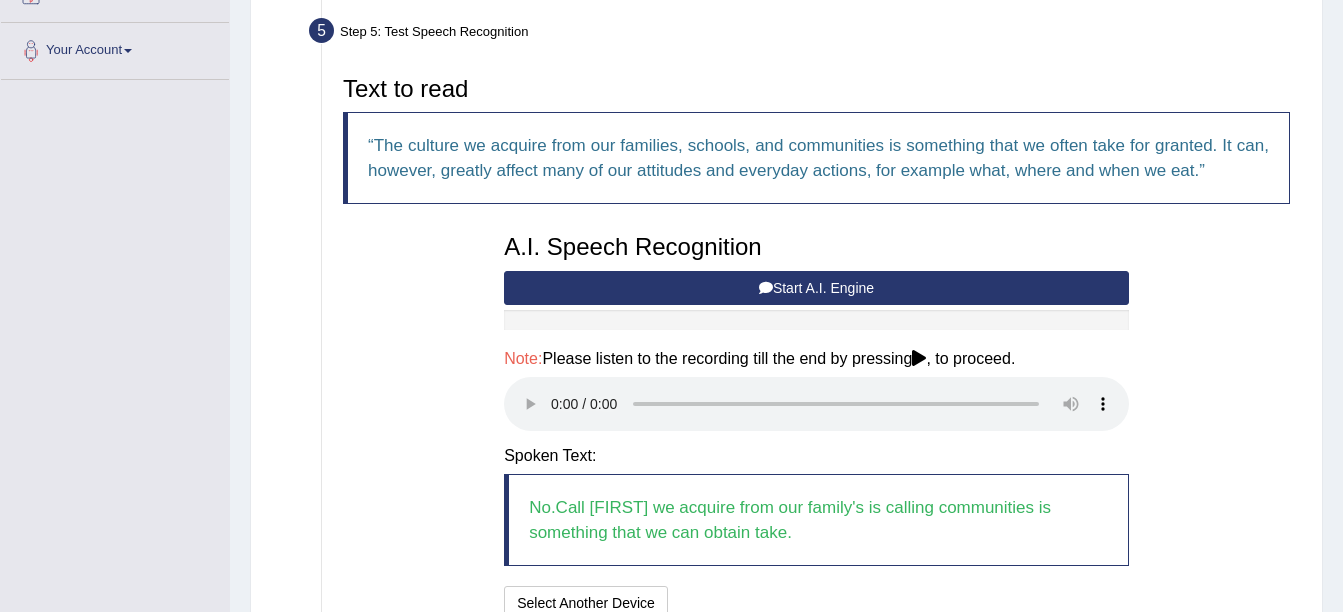 scroll, scrollTop: 453, scrollLeft: 0, axis: vertical 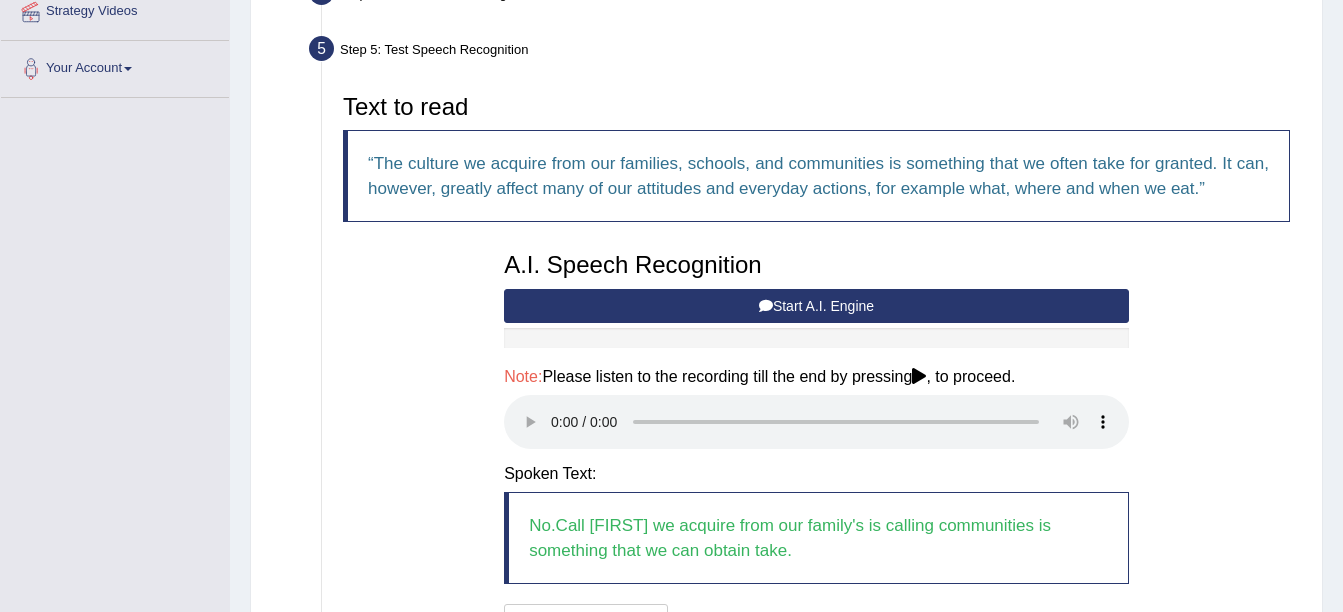 click on "Start A.I. Engine" at bounding box center (816, 306) 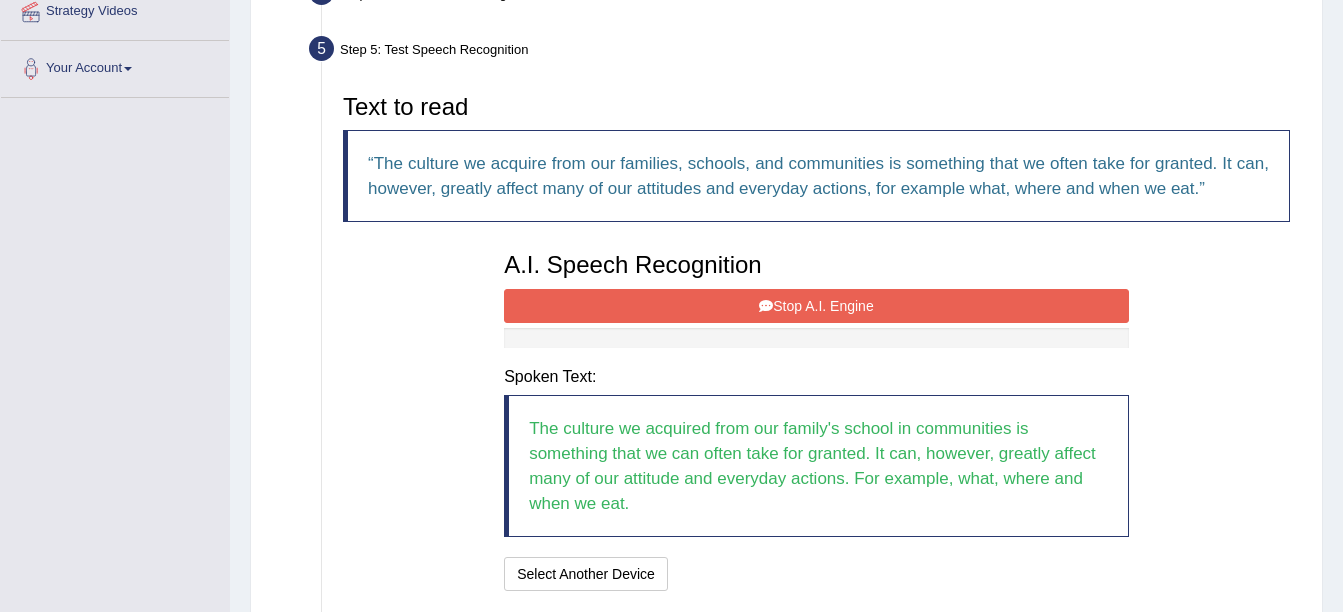 click on "Stop A.I. Engine" at bounding box center [816, 306] 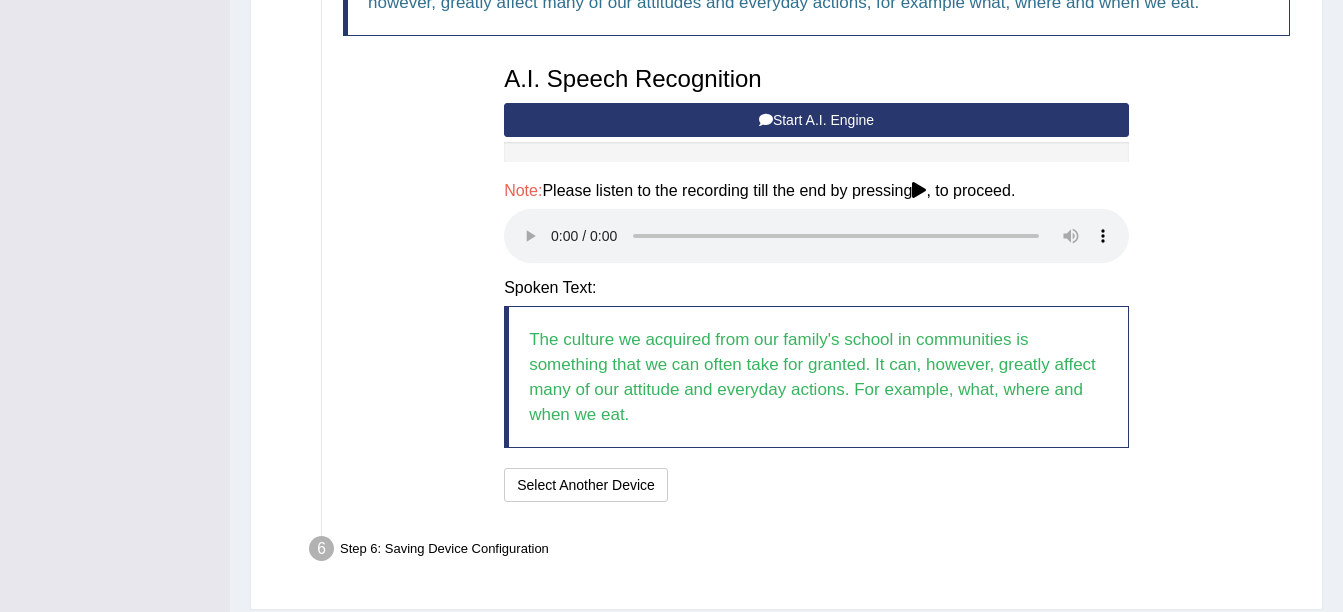 scroll, scrollTop: 550, scrollLeft: 0, axis: vertical 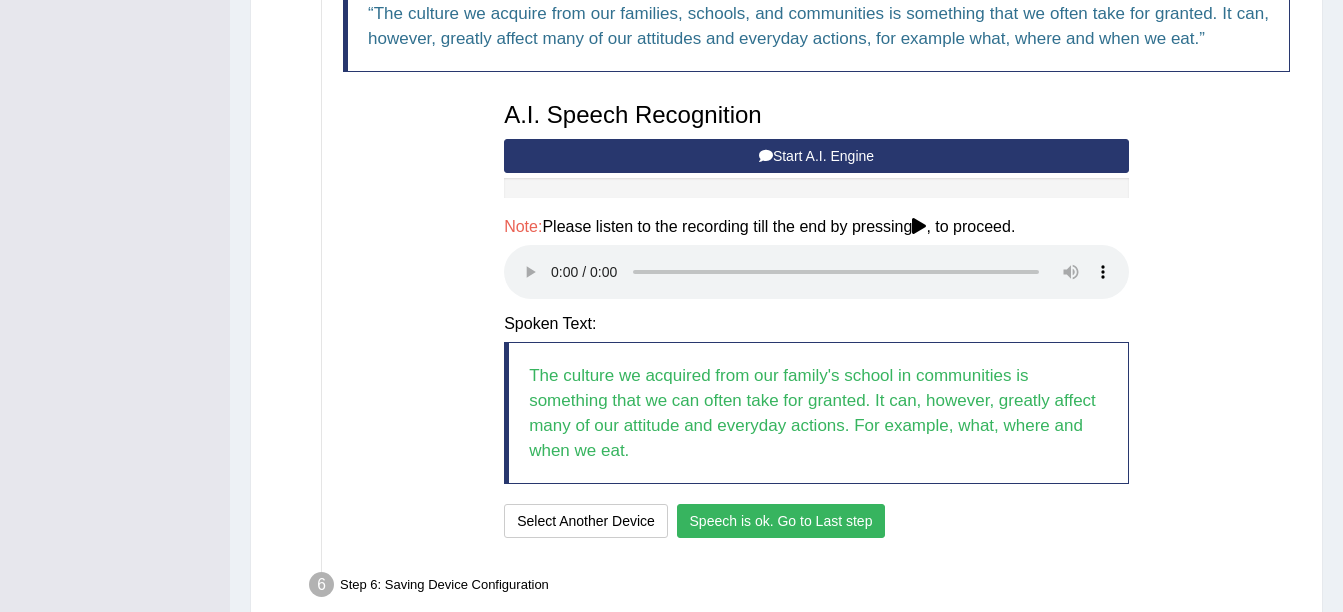 click on "Speech is ok. Go to Last step" at bounding box center (781, 521) 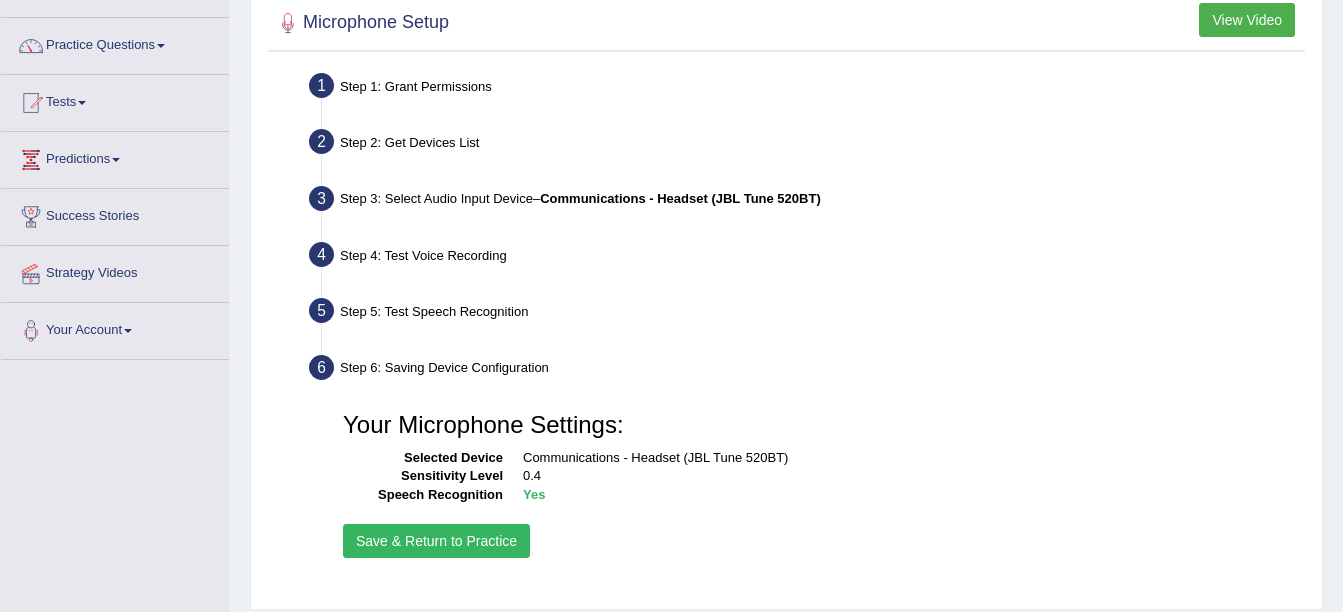 scroll, scrollTop: 238, scrollLeft: 0, axis: vertical 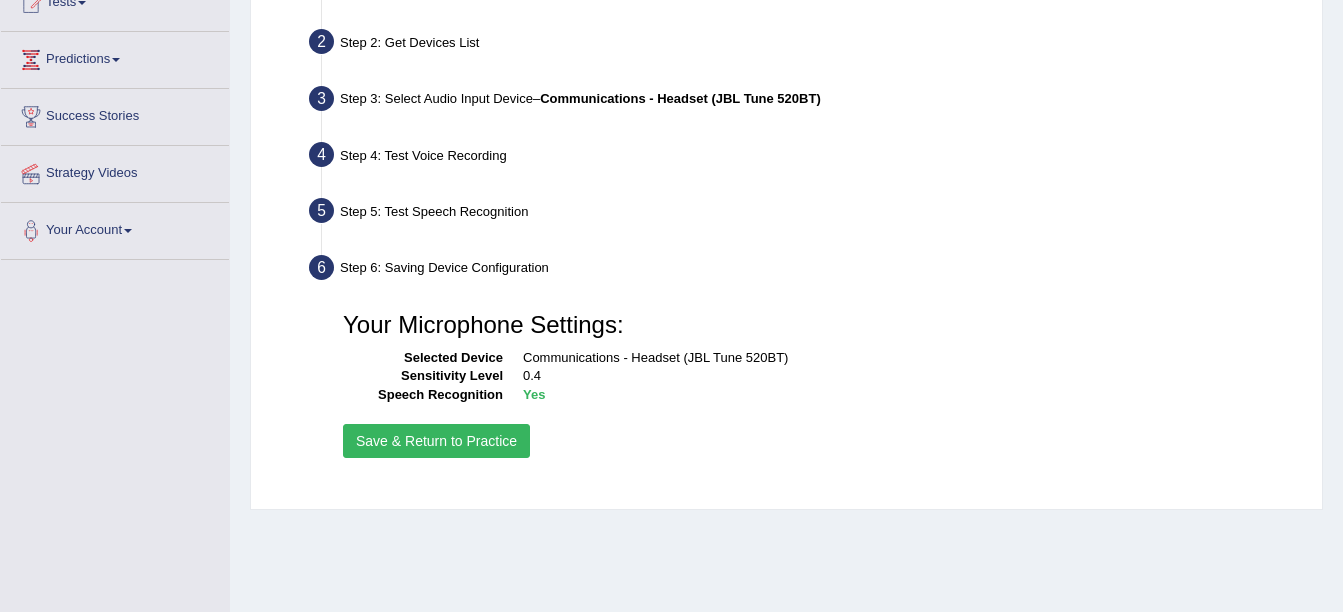 click on "Save & Return to Practice" at bounding box center [436, 441] 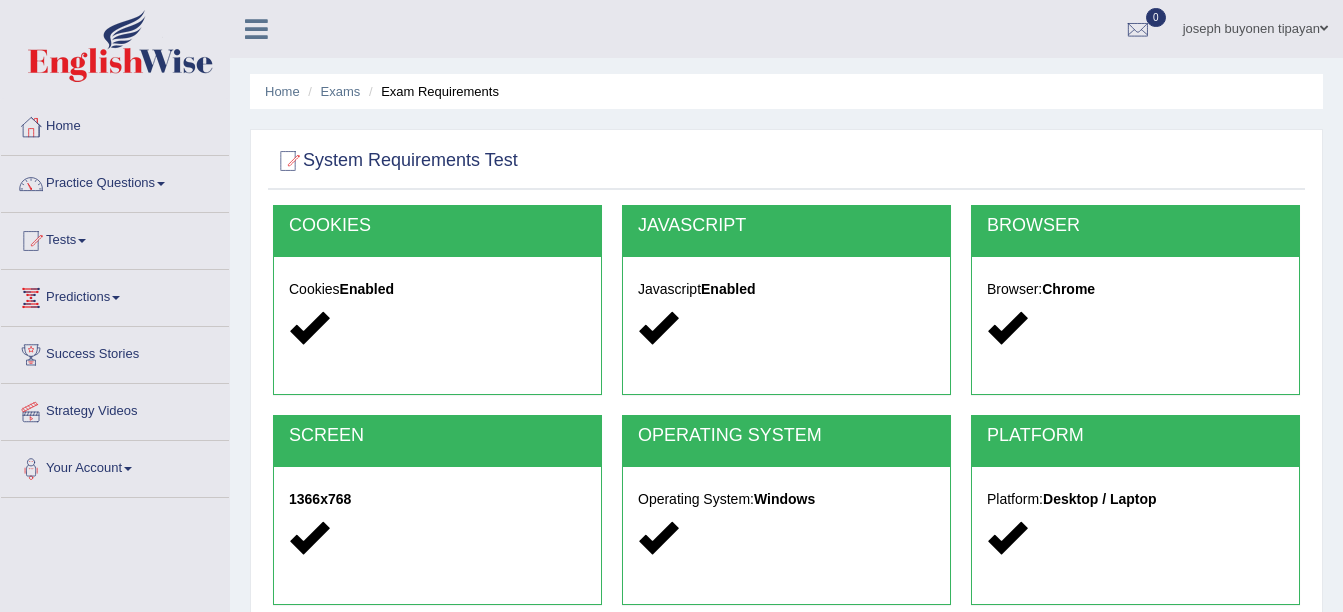 scroll, scrollTop: 0, scrollLeft: 0, axis: both 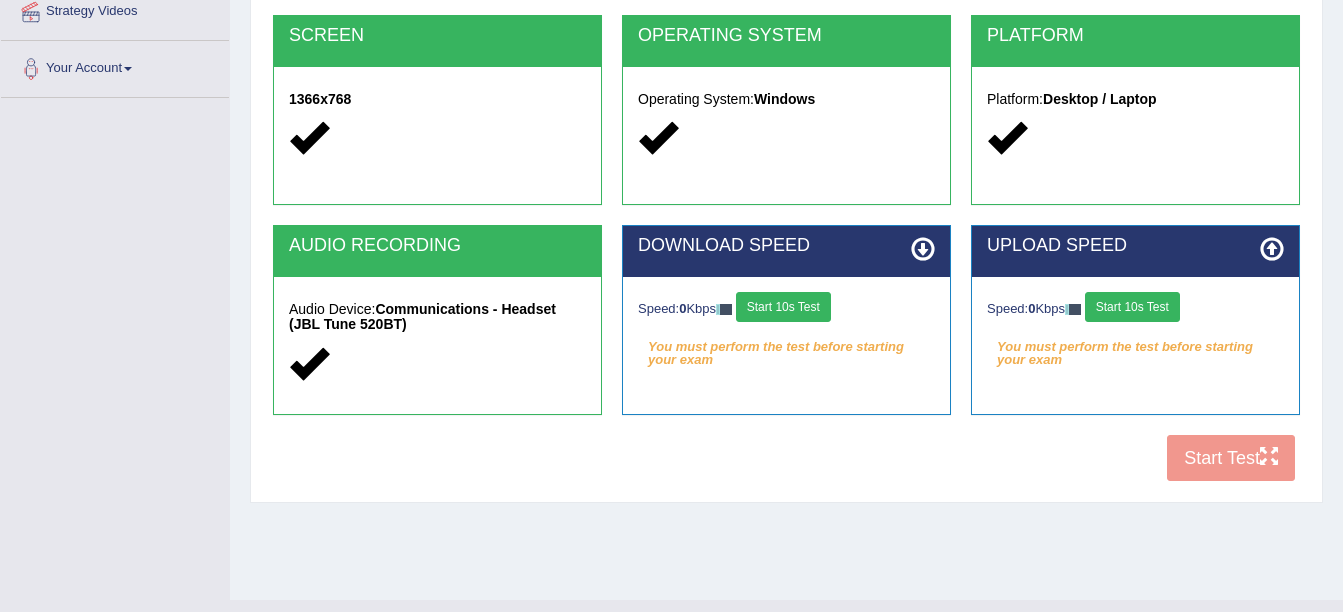 click on "Start 10s Test" at bounding box center [783, 307] 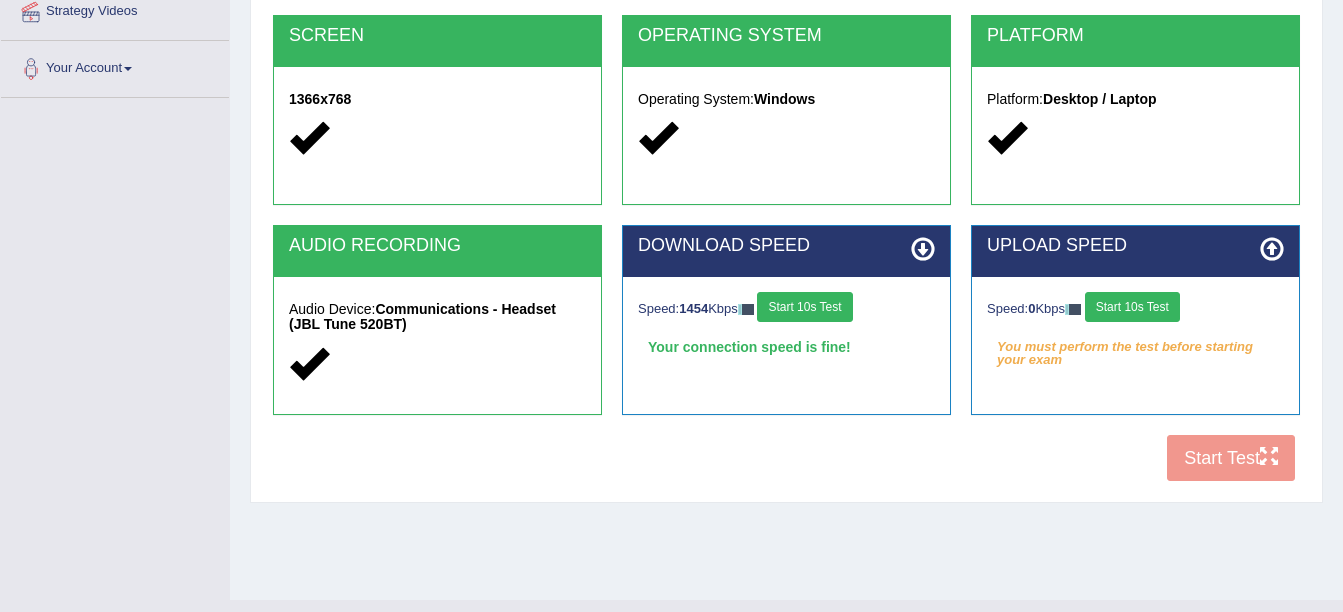 click on "Start 10s Test" at bounding box center (1132, 307) 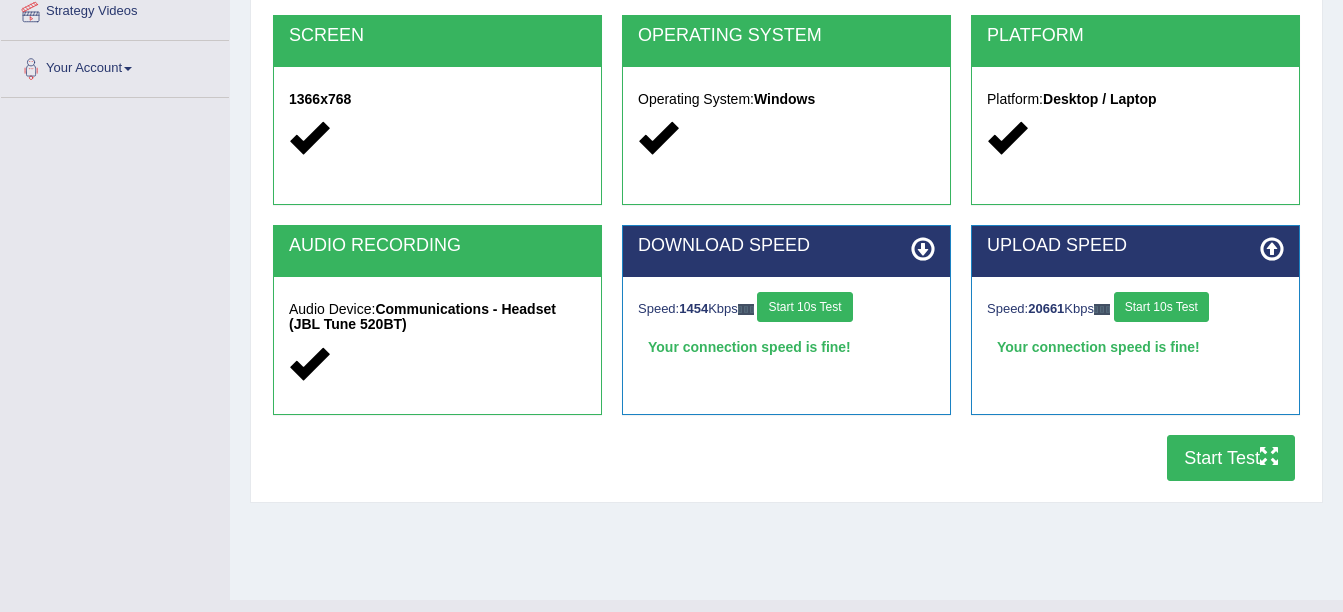 click on "Start Test" at bounding box center [1231, 458] 